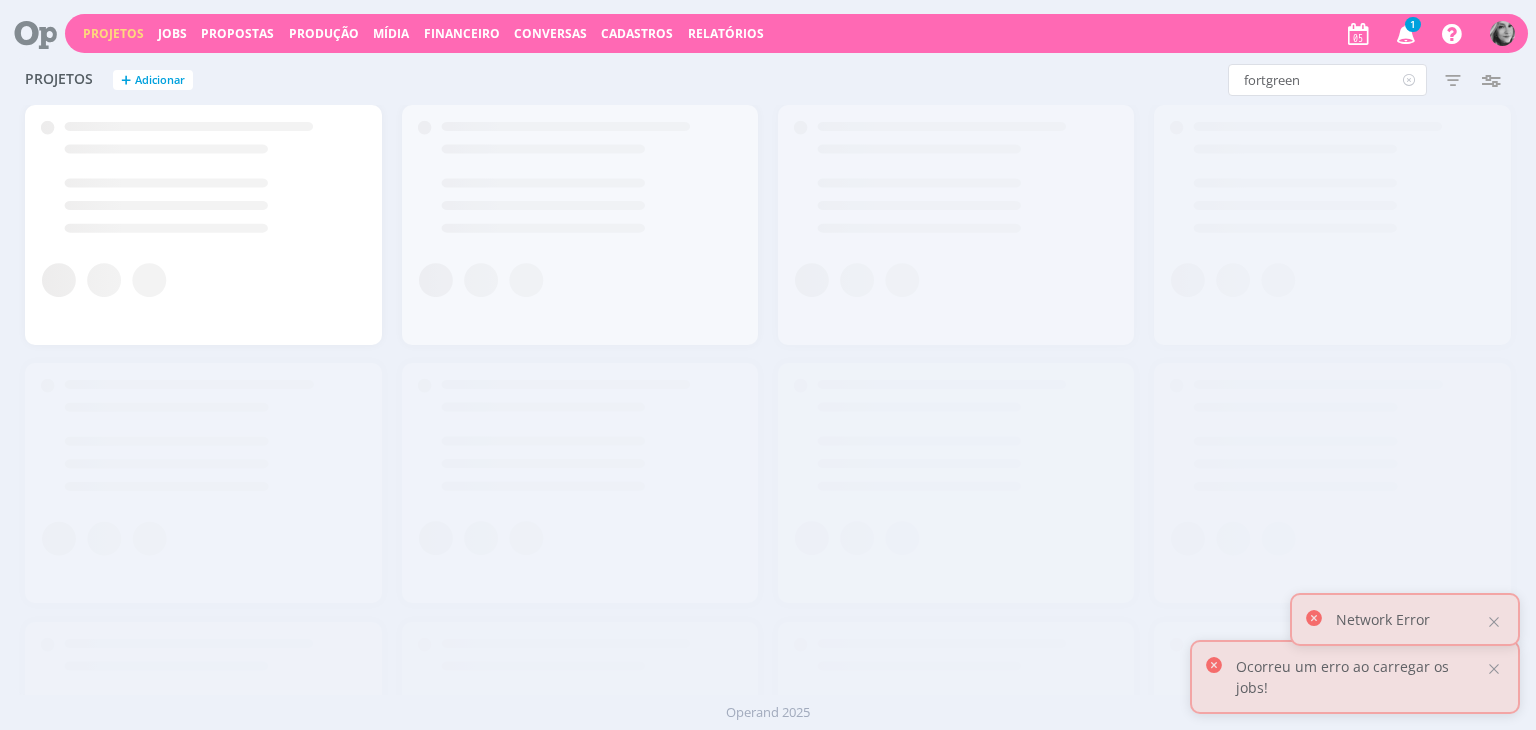 scroll, scrollTop: 0, scrollLeft: 0, axis: both 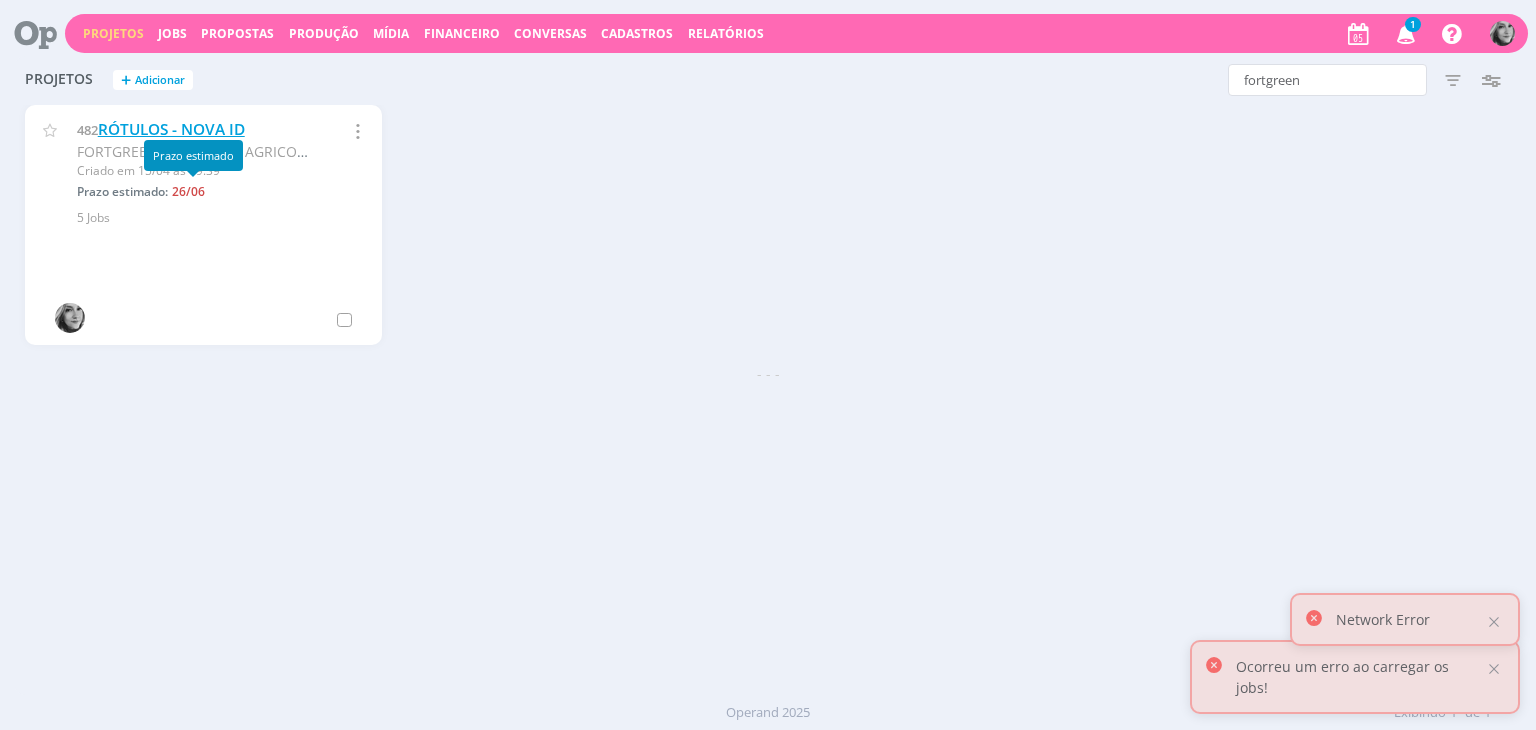 click on "RÓTULOS - NOVA ID" at bounding box center [171, 129] 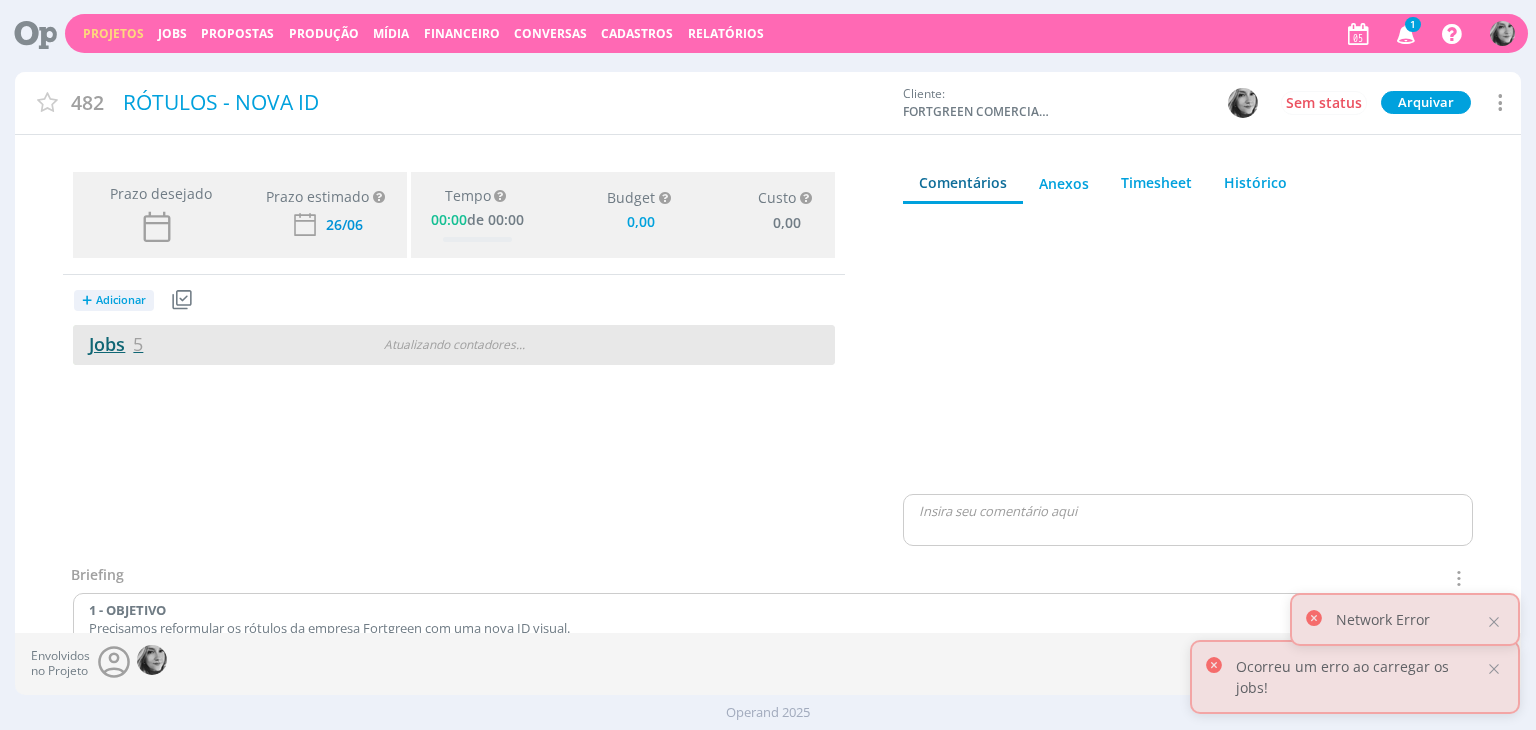 click on "Jobs 5" at bounding box center (108, 344) 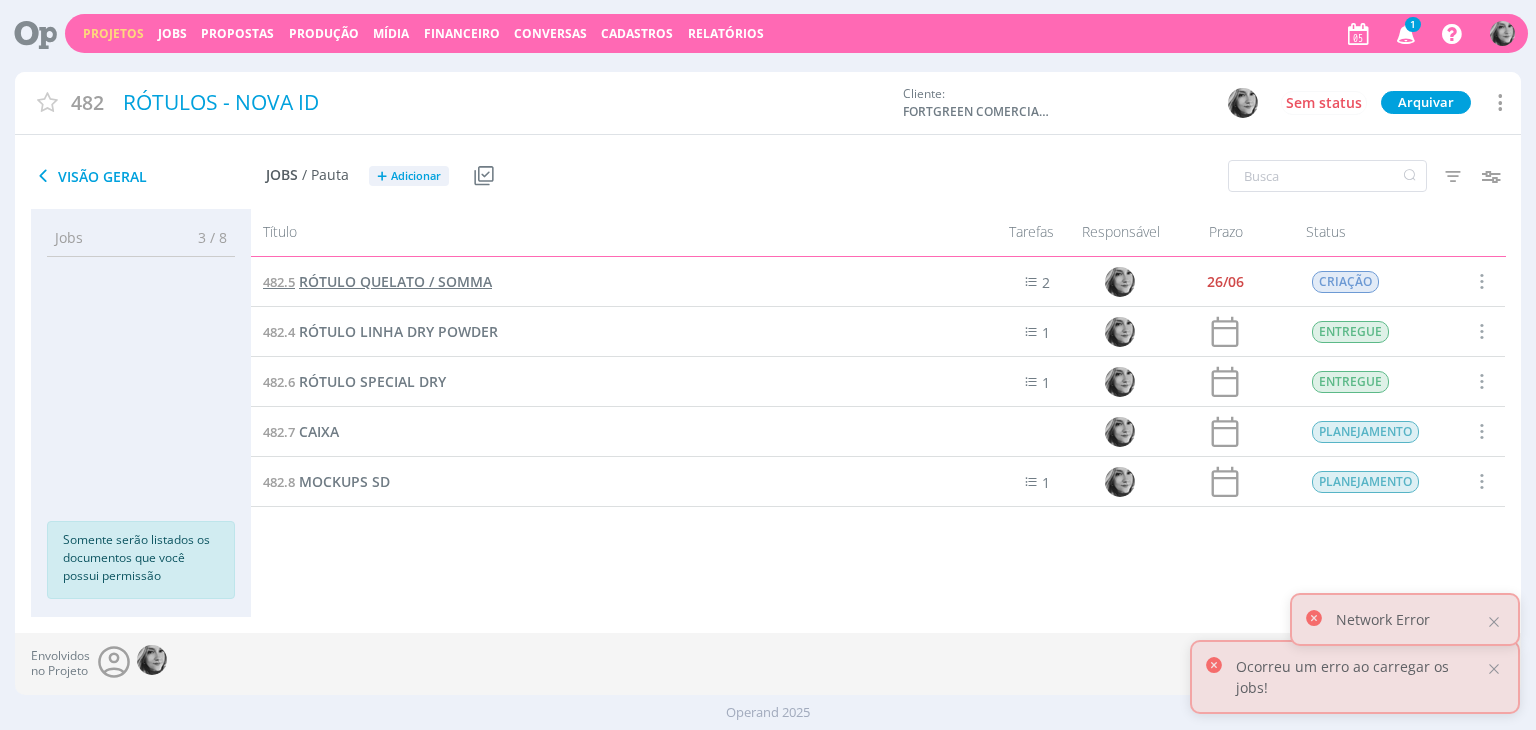 click on "RÓTULO QUELATO / SOMMA" at bounding box center [395, 281] 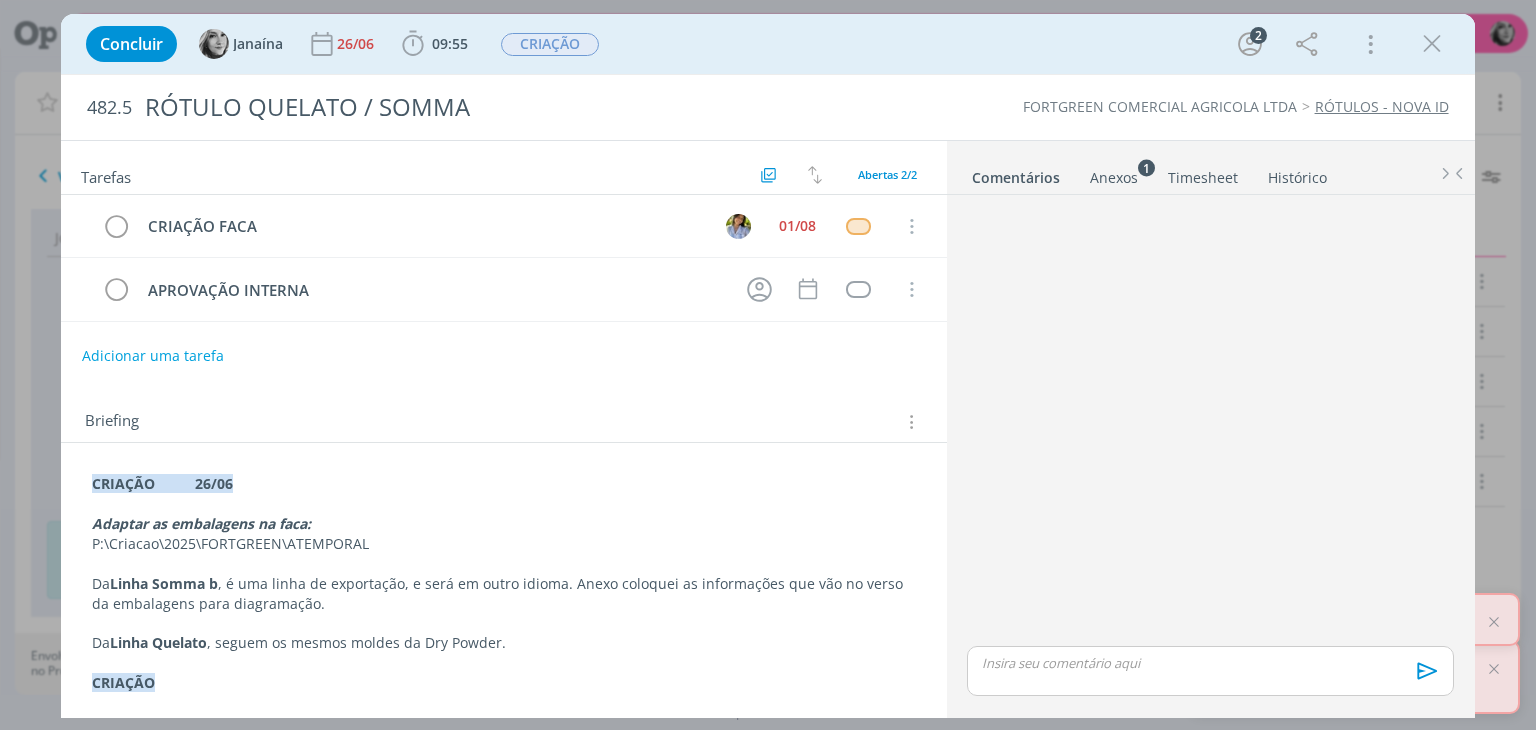 click on "CRIAÇÃO          26/06                                                     Adaptar as embalagens na faca: ﻿P:\Criacao\2025\FORTGREEN\ATEMPORAL Da  Linha Somma b , é uma linha de exportação, e será em outro idioma. Anexo coloquei as informações que vão no verso da embalagens para diagramação. Da  Linha Quelato , seguem os mesmos moldes da Dry Powder. CRIAÇÃO                                                               Linha Quelato e Soma - VIDHA GOLD 10kg = * colocar a cor  Azul claro - COBRE EDTA  10kg  = * colocar a cor  Azul escuro + Linha SOMMA - SOMMA B  10kg  = * colocar a cor  Azul bic (cores anexos) FACA P:\Criacao\2025\FORTGREEN\ATEMPORAL Acesso geral https://drive.google.com/drive/folders/1p-fMbYZjYw16Gc7RJPbSmeWHMlq47lf_ Recomendações Agronômicas dos produtos Registro Mapa e classificação Claim Data de solicitação:  Escreva aqui" at bounding box center (503, 861) 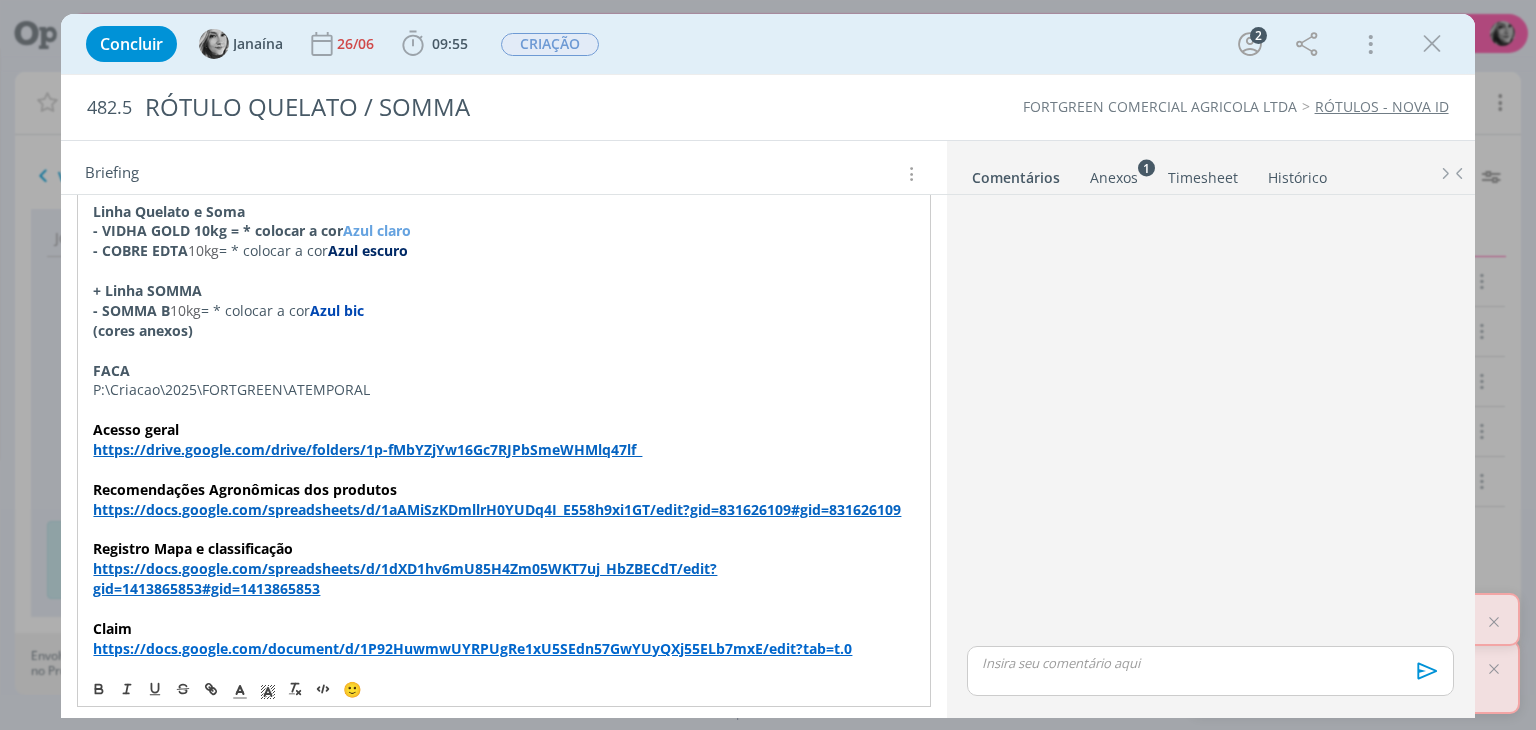 scroll, scrollTop: 653, scrollLeft: 0, axis: vertical 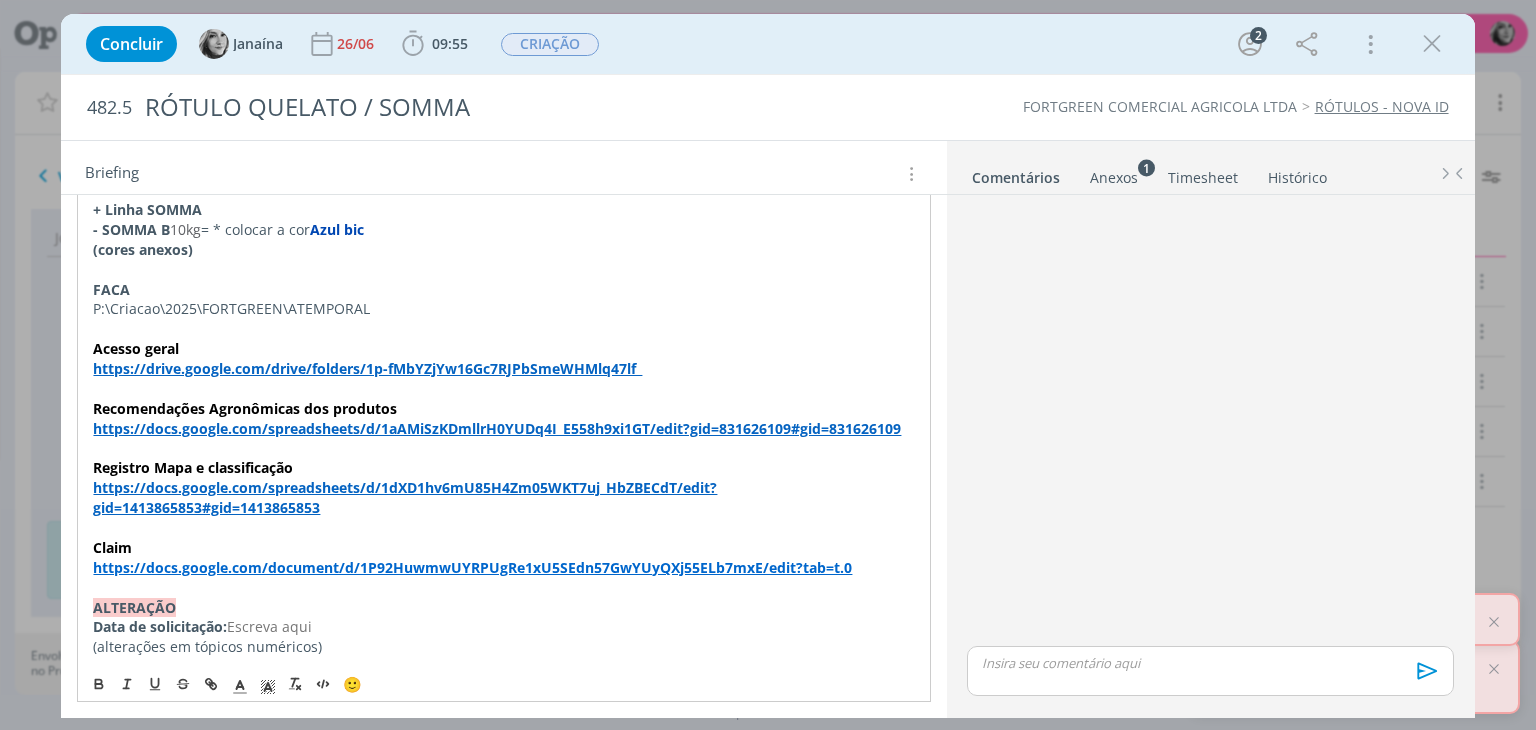 drag, startPoint x: 97, startPoint y: 593, endPoint x: 373, endPoint y: 637, distance: 279.48523 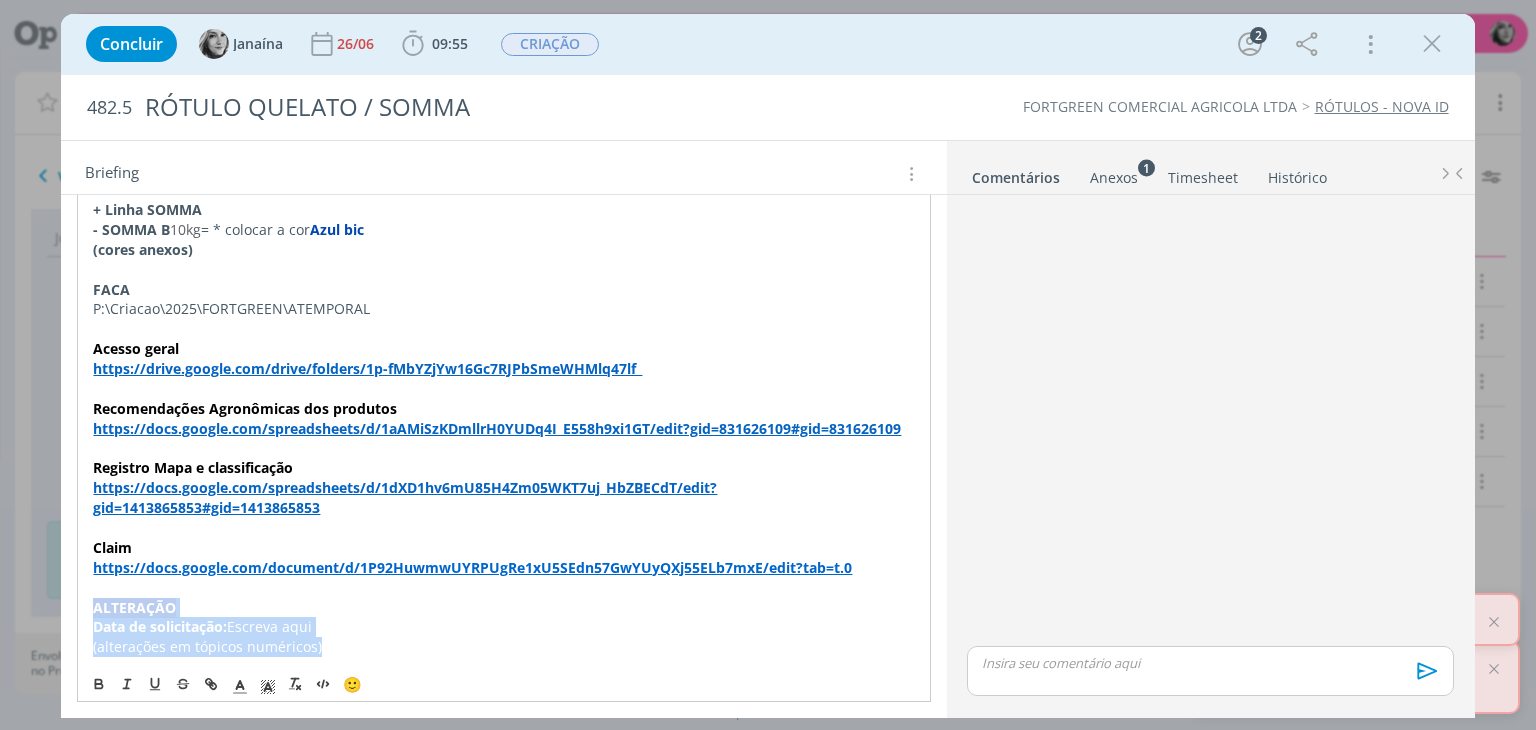 drag, startPoint x: 305, startPoint y: 641, endPoint x: 88, endPoint y: 601, distance: 220.65584 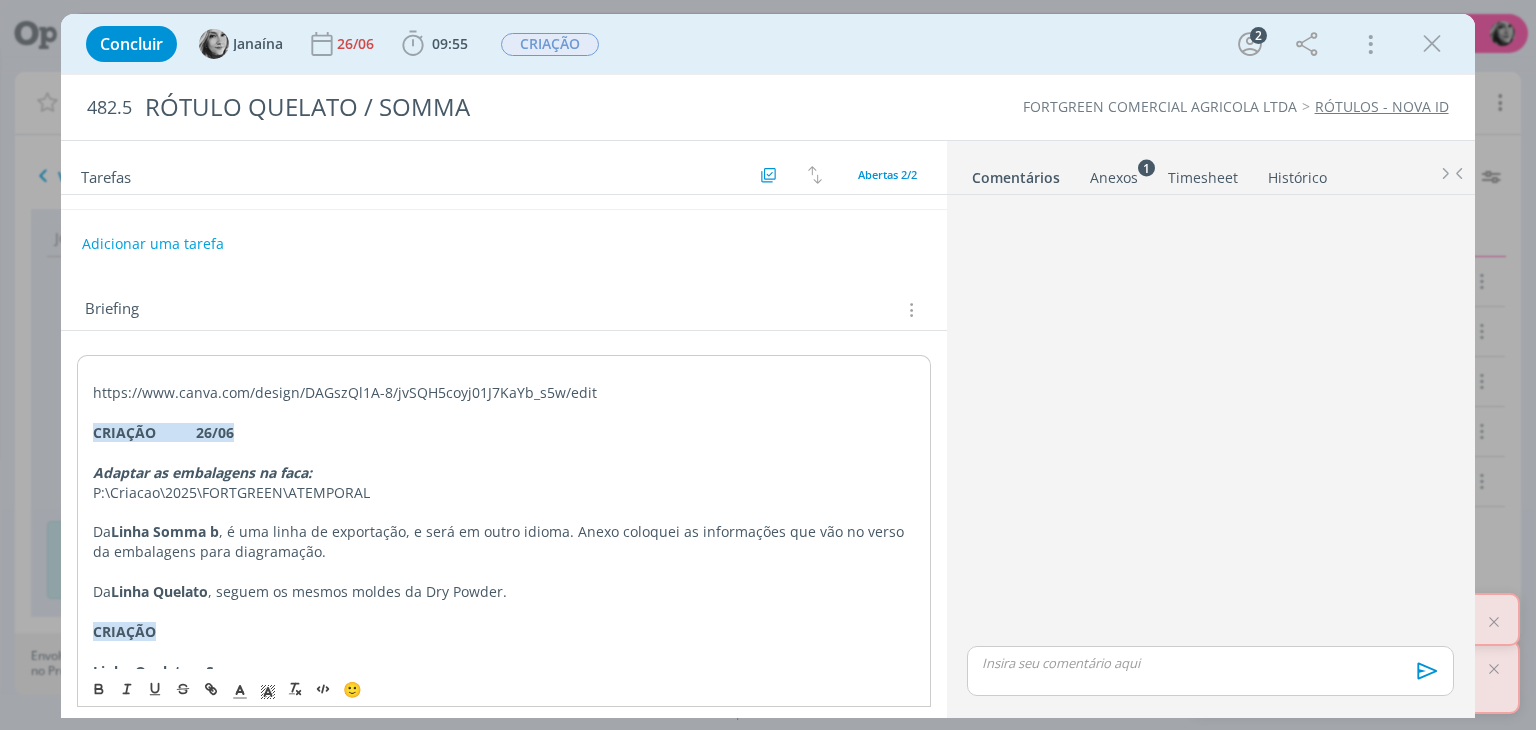 scroll, scrollTop: 0, scrollLeft: 0, axis: both 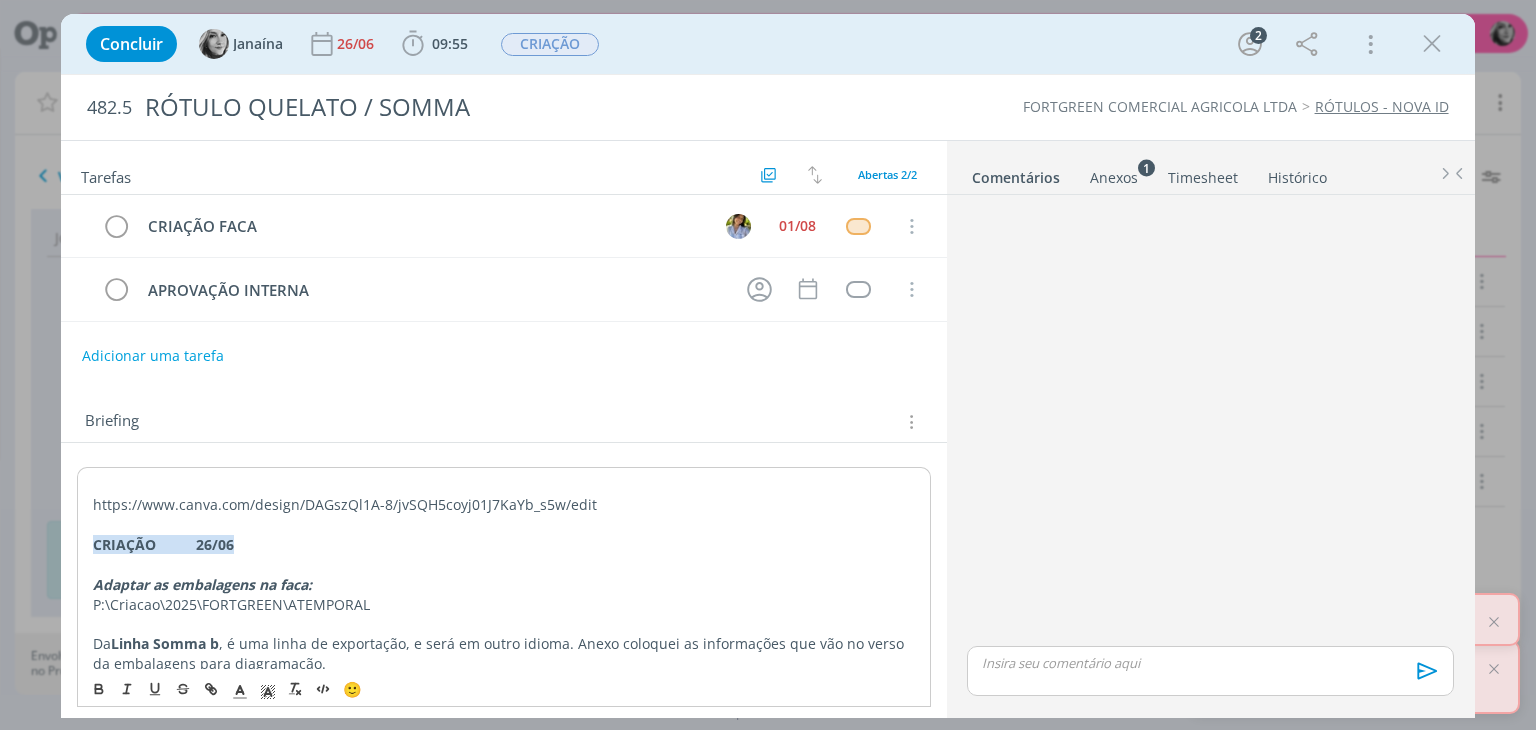 click at bounding box center [503, 485] 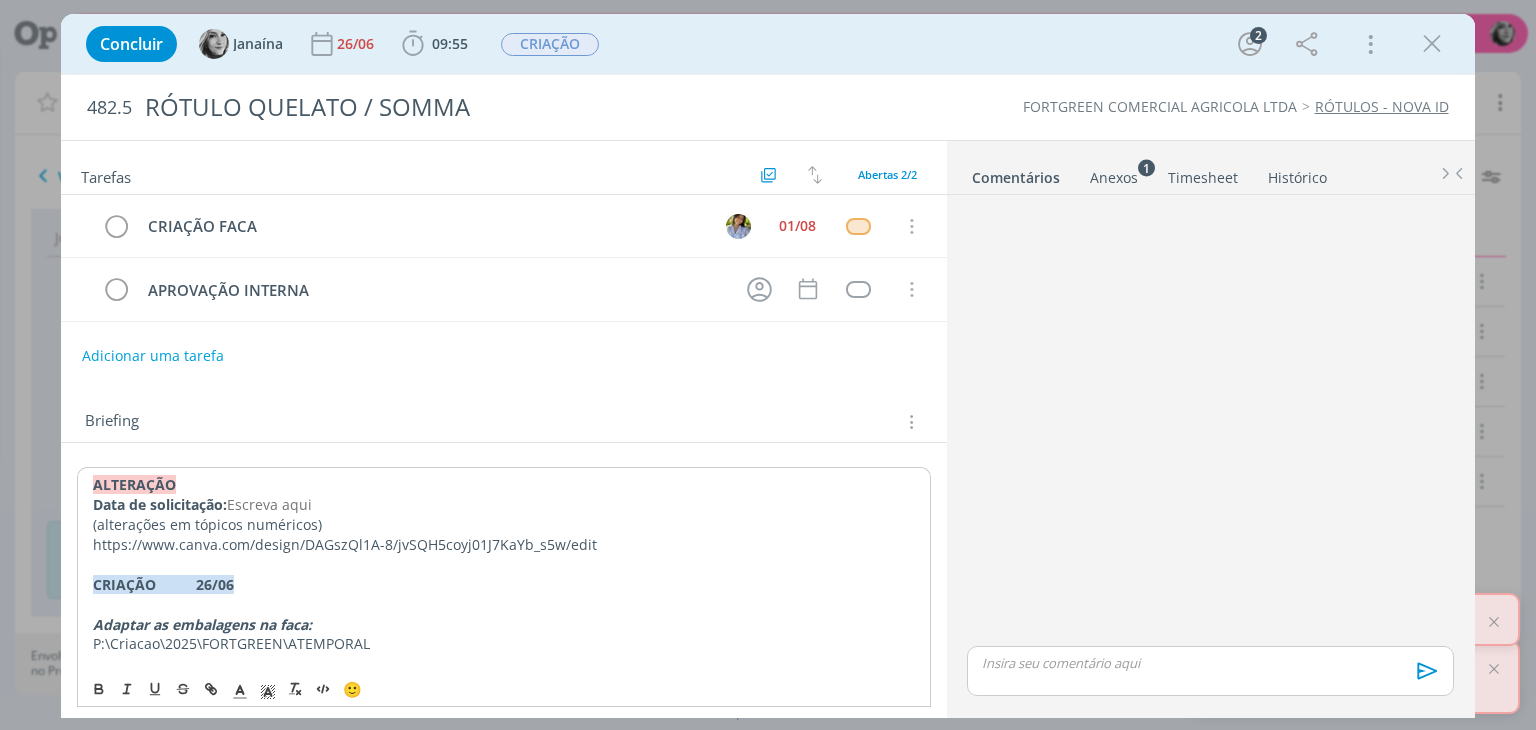 click on "﻿ALTERAÇÃO" at bounding box center [134, 484] 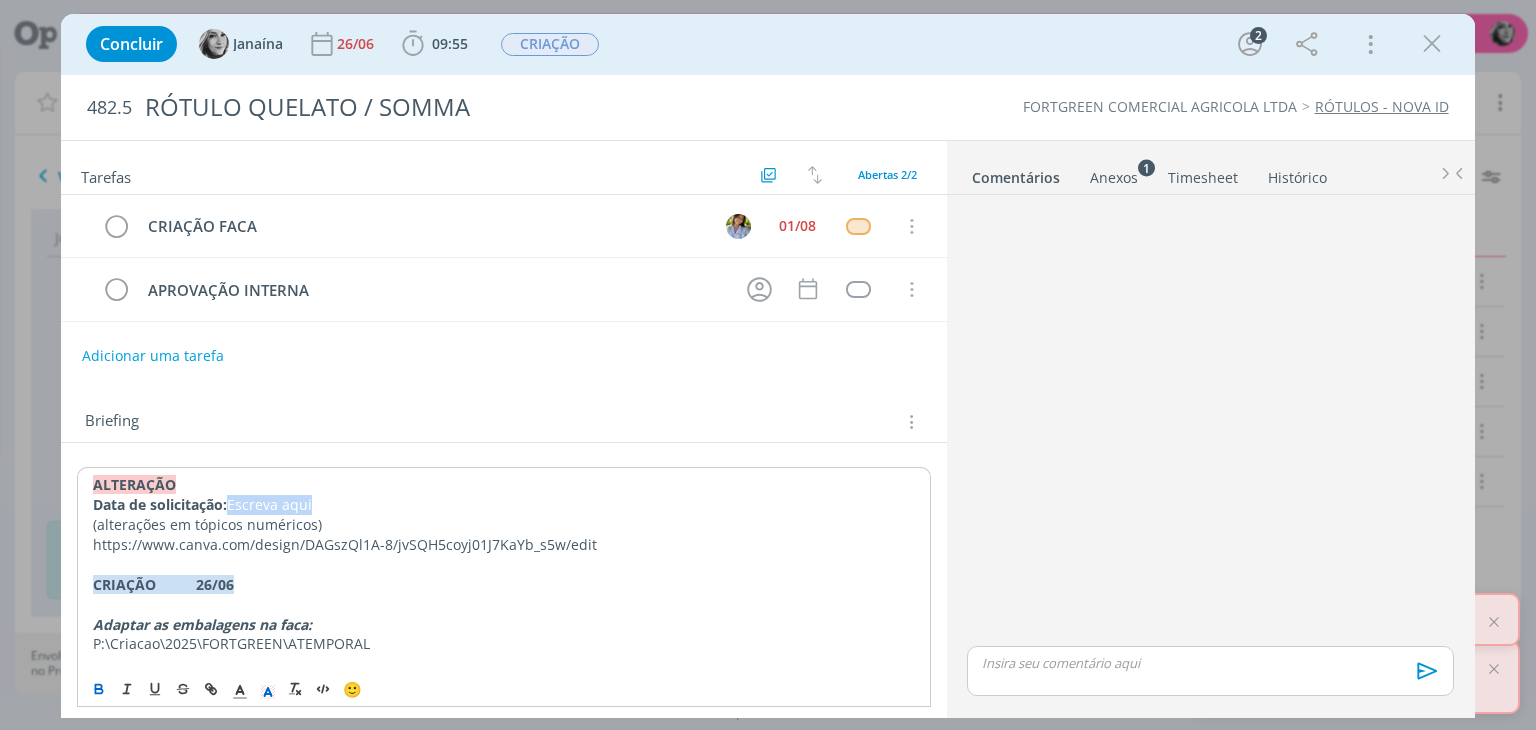 drag, startPoint x: 284, startPoint y: 503, endPoint x: 236, endPoint y: 504, distance: 48.010414 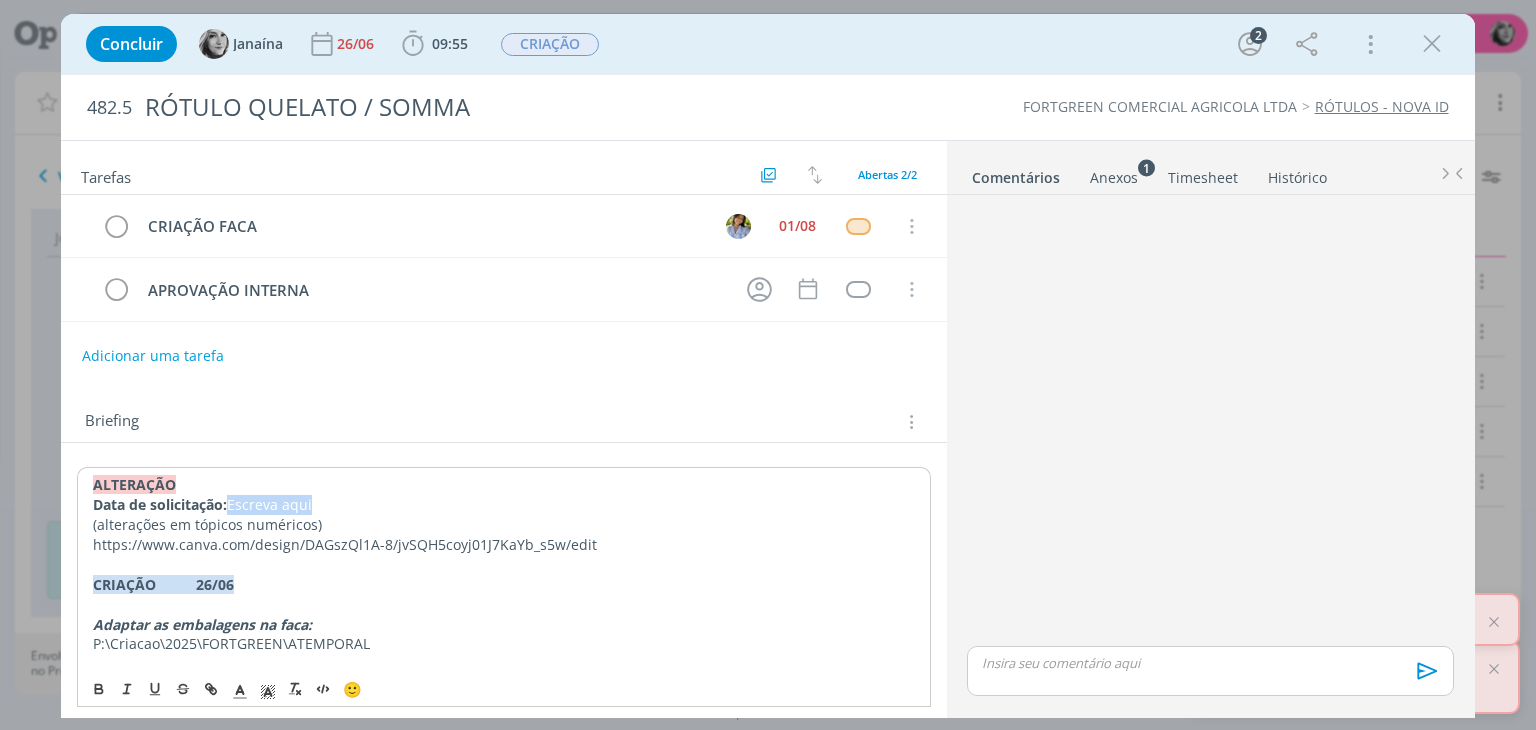 type 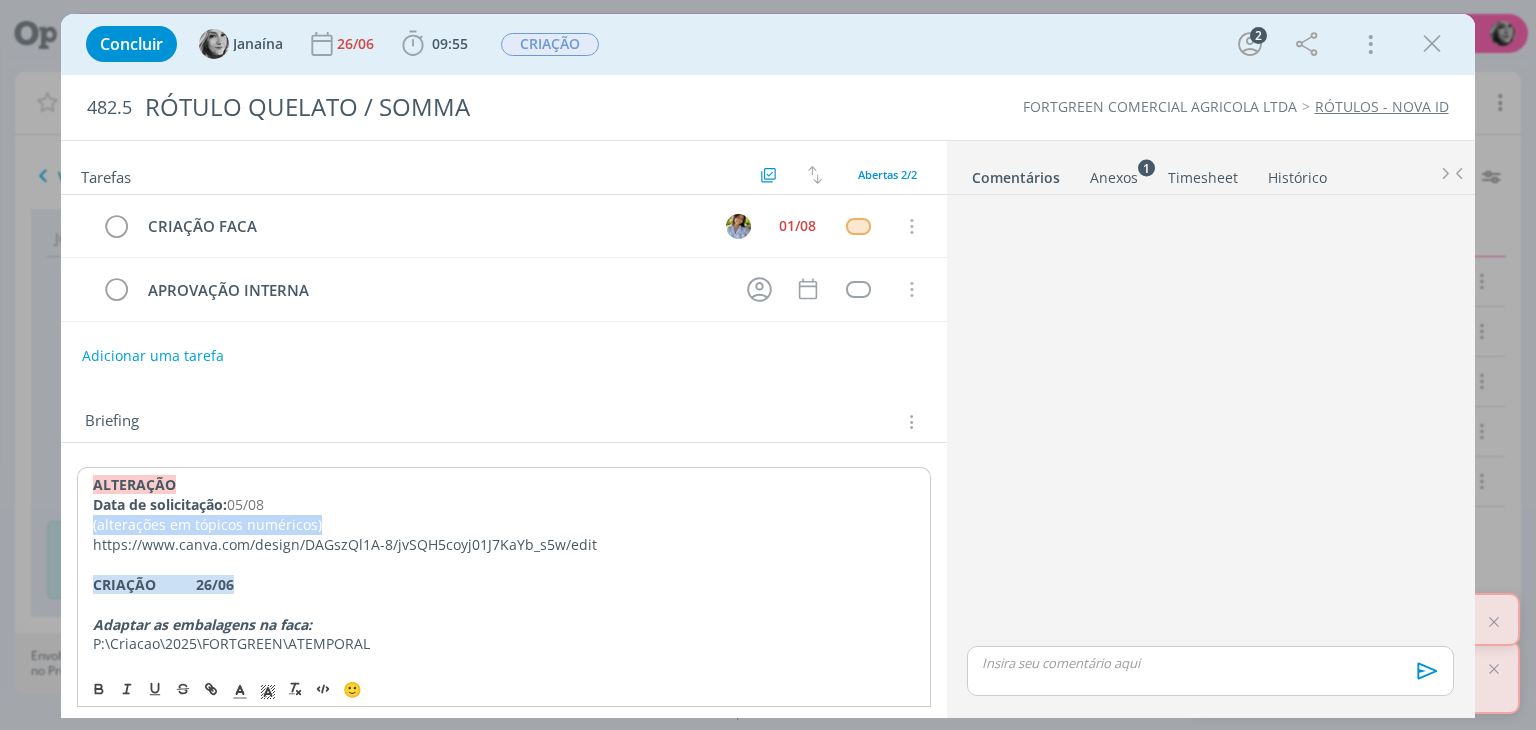 drag, startPoint x: 331, startPoint y: 513, endPoint x: 79, endPoint y: 529, distance: 252.50743 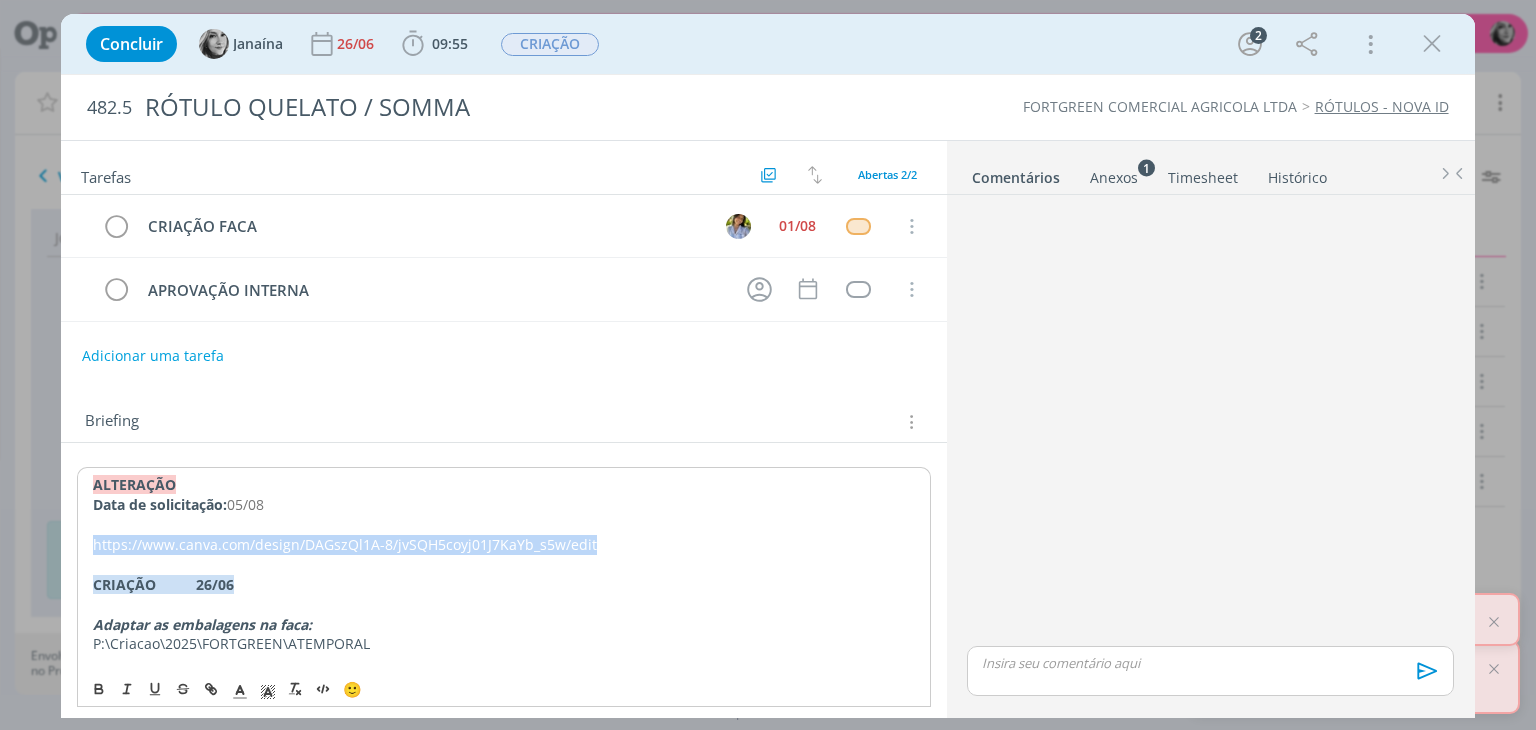 drag, startPoint x: 607, startPoint y: 544, endPoint x: 80, endPoint y: 545, distance: 527.001 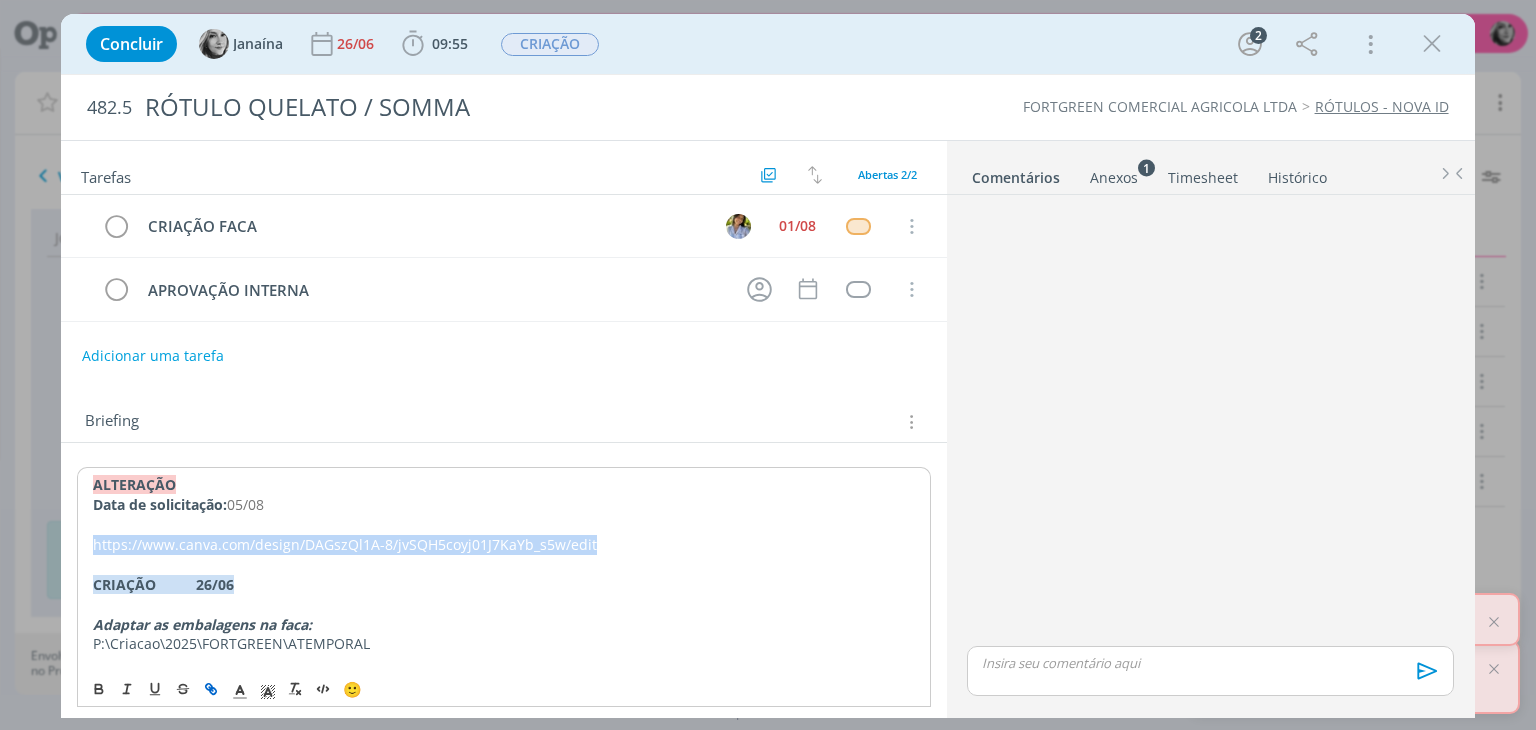 click 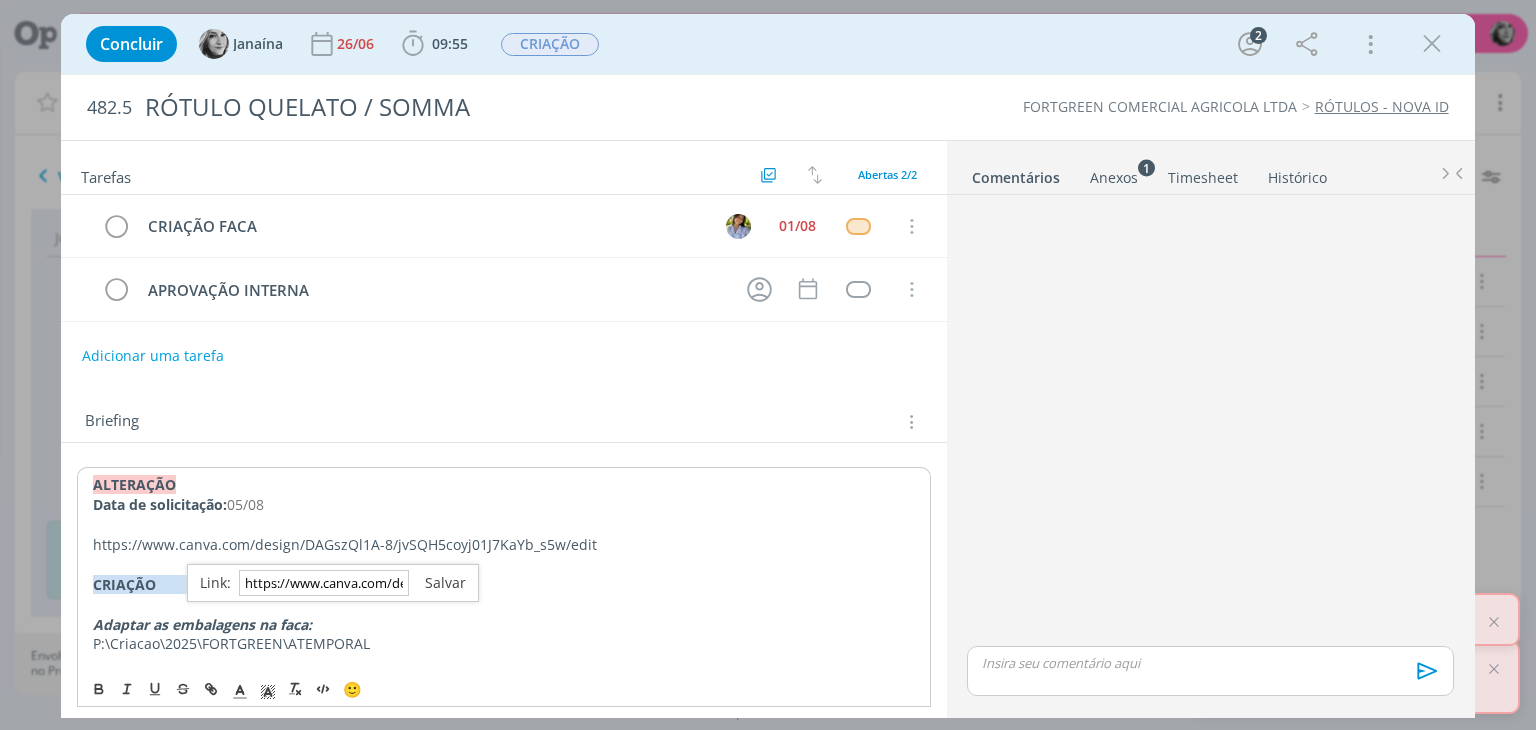 click at bounding box center [437, 582] 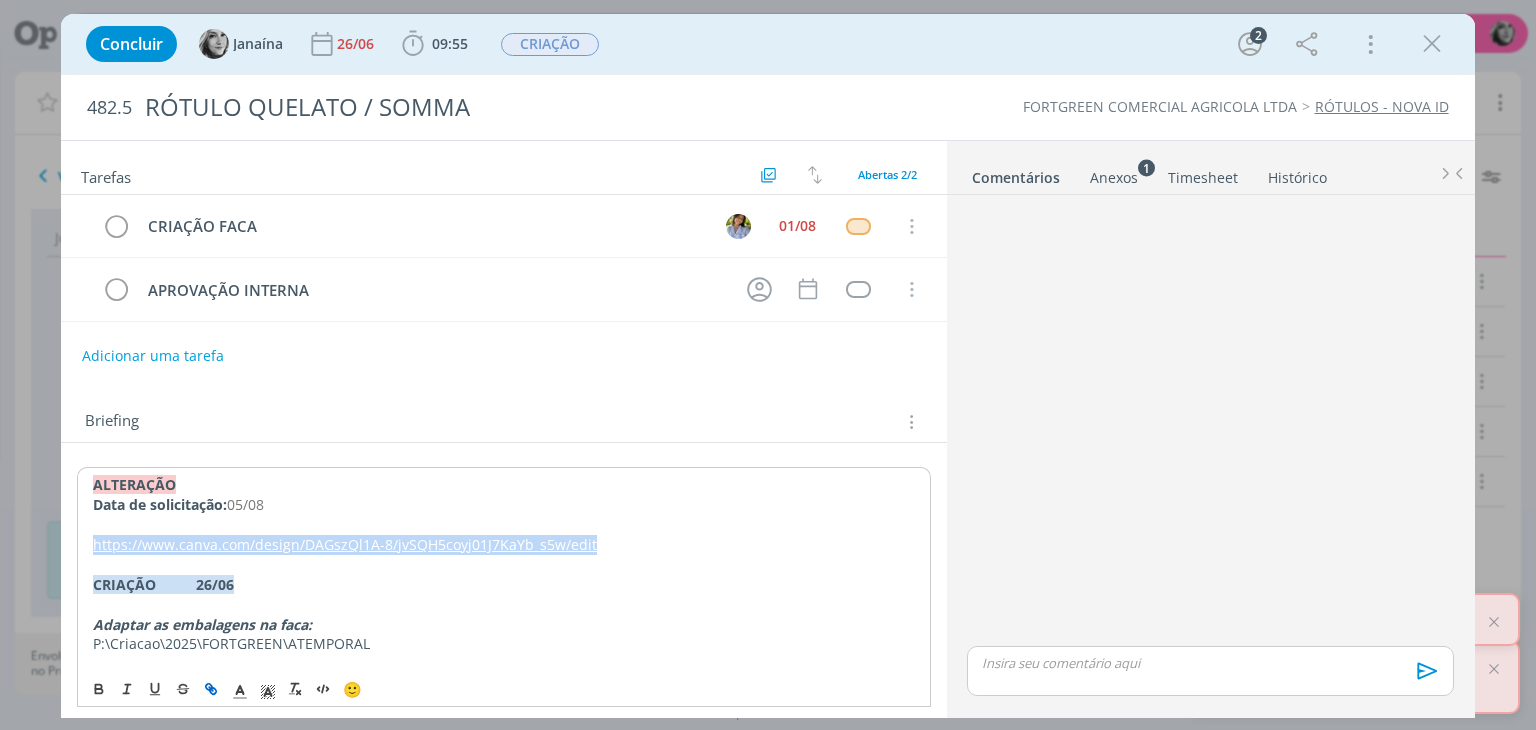 click on "https://www.canva.com/design/DAGszQl1A-8/jvSQH5coyj01J7KaYb_s5w/edit" at bounding box center [503, 545] 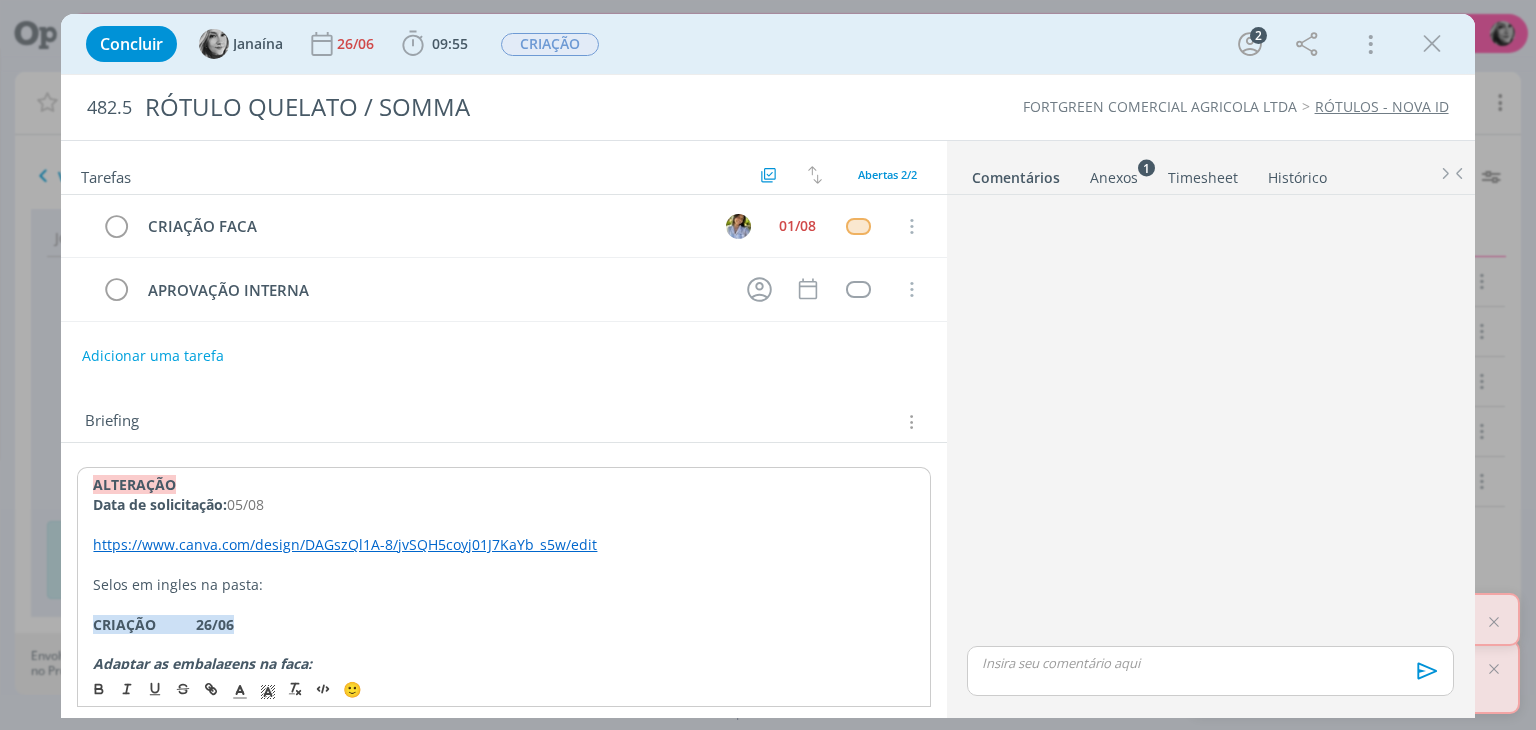 click on "﻿ALTERAÇÃO                                                         Data de solicitação:  05/08 https://www.canva.com/design/DAGszQl1A-8/jvSQH5coyj01J7KaYb_s5w/edit Selos em ingles na pasta: CRIAÇÃO          26/06                                                     Adaptar as embalagens na faca: ﻿P:\Criacao\2025\FORTGREEN\ATEMPORAL Da  Linha Somma b , é uma linha de exportação, e será em outro idioma. Anexo coloquei as informações que vão no verso da embalagens para diagramação. Da  Linha Quelato , seguem os mesmos moldes da Dry Powder. CRIAÇÃO                                                               Linha Quelato e Soma - VIDHA GOLD 10kg = * colocar a cor  Azul claro - COBRE EDTA  10kg  = * colocar a cor  Azul escuro + Linha SOMMA - SOMMA B  10kg  = * colocar a cor  Azul bic (cores anexos) FACA Acesso geral" at bounding box center [503, 931] 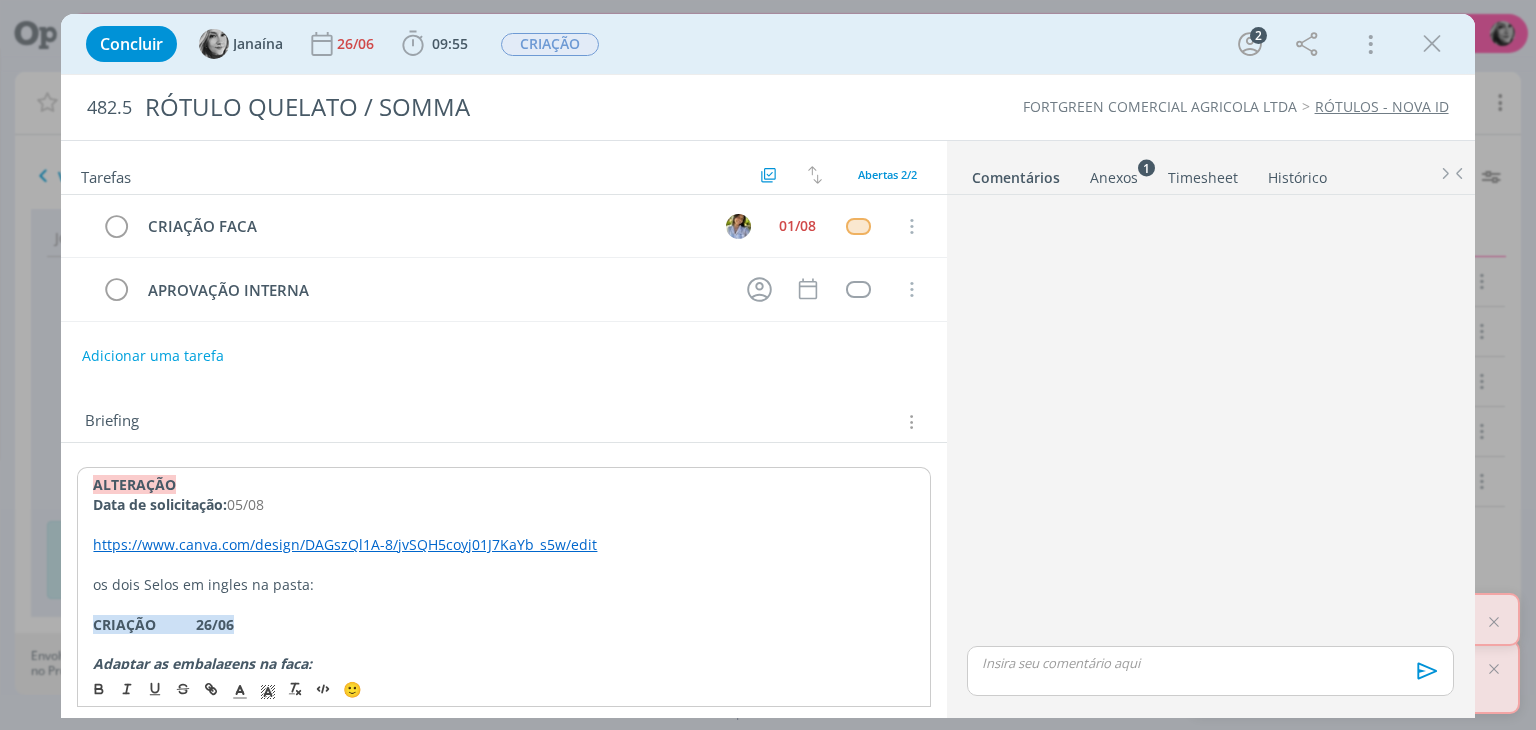 click on "os dois Selos em ingles na pasta:" at bounding box center [503, 585] 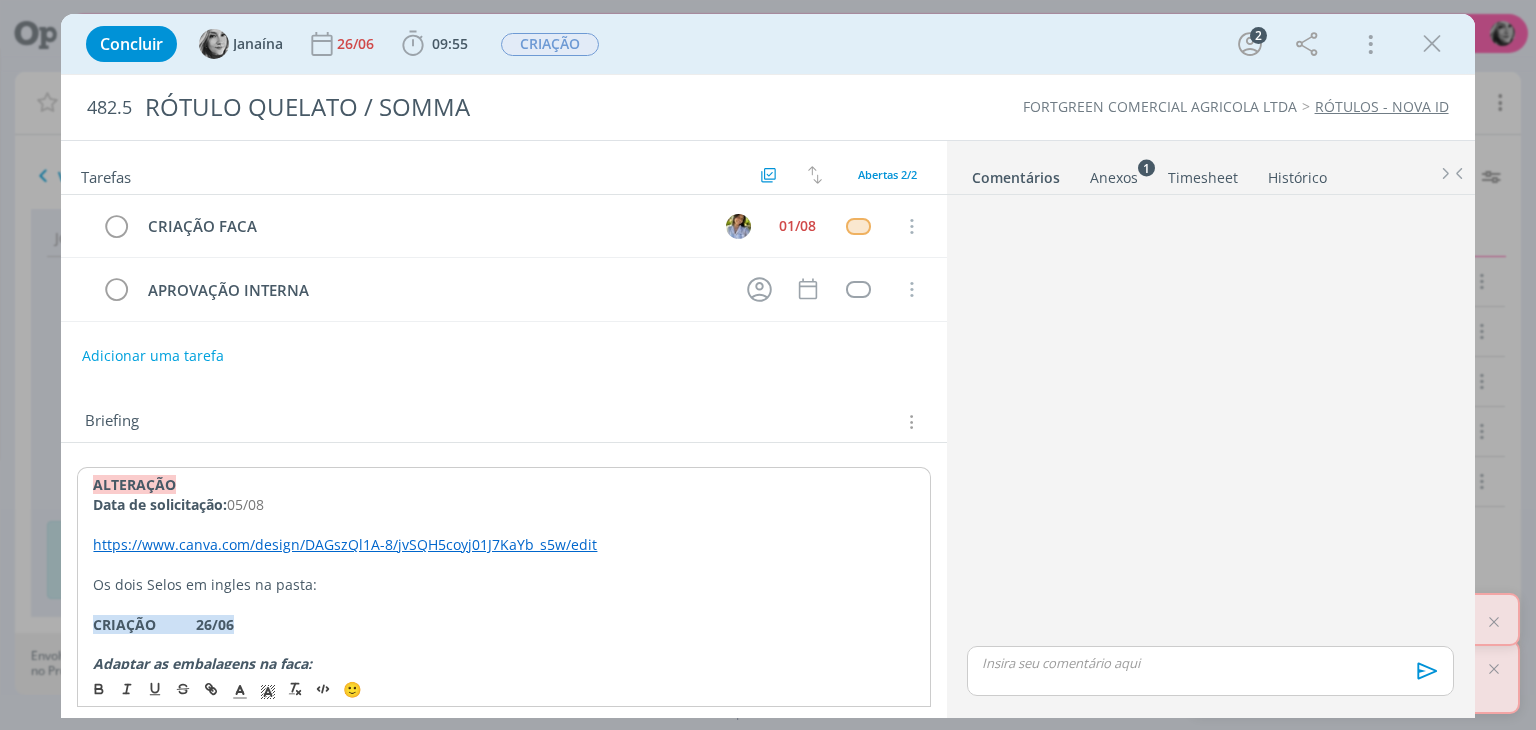 click on "Os dois Selos em ingles na pasta:" at bounding box center [503, 585] 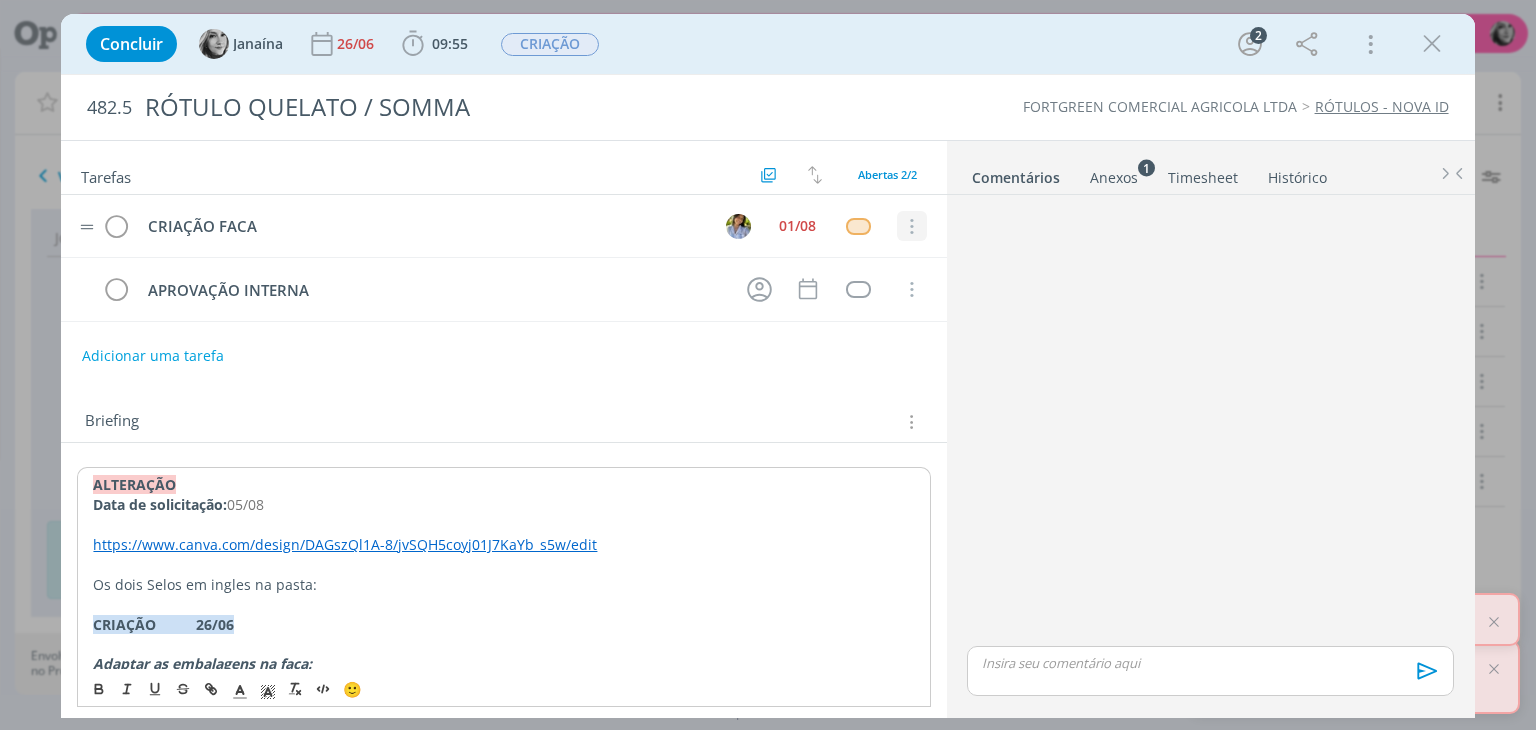 click at bounding box center (911, 227) 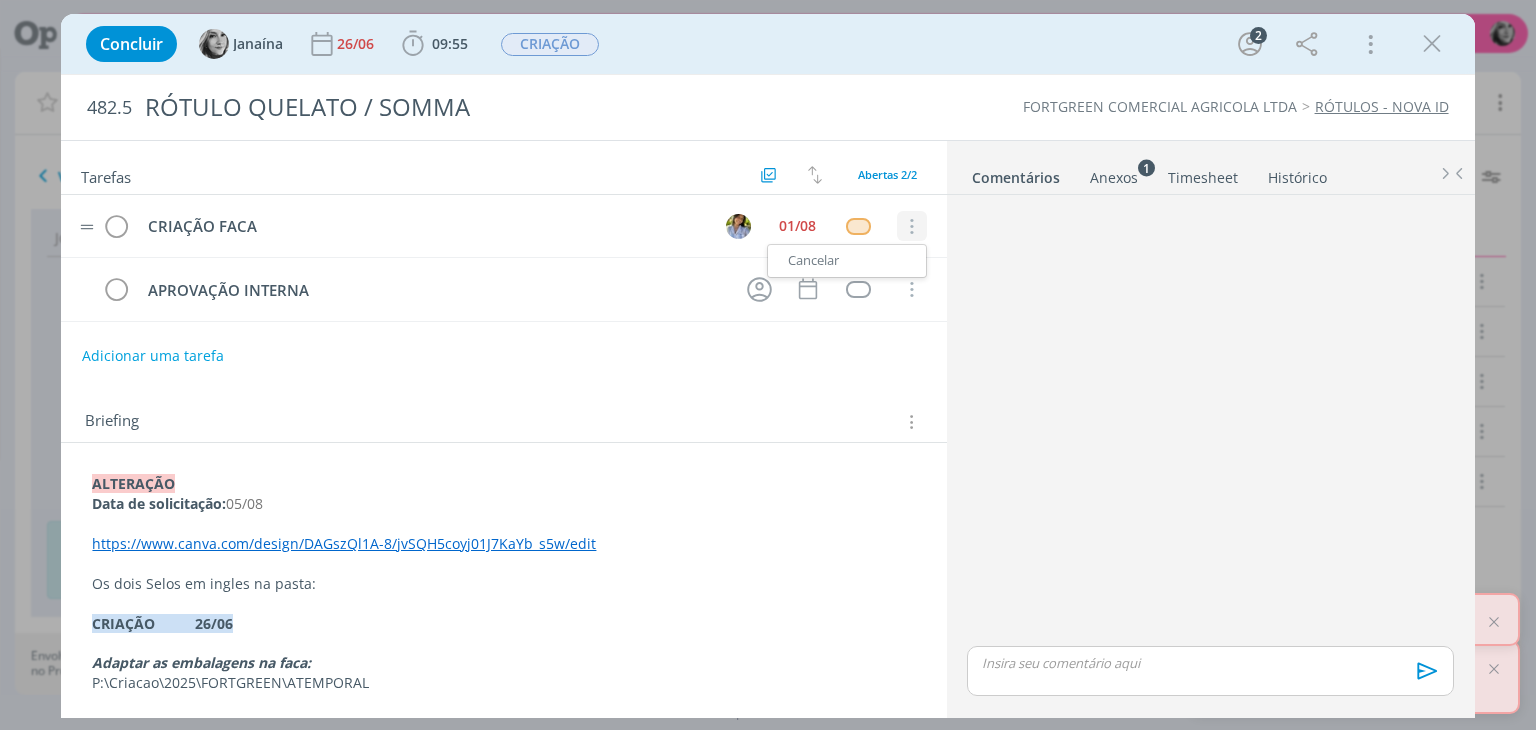 click at bounding box center [911, 227] 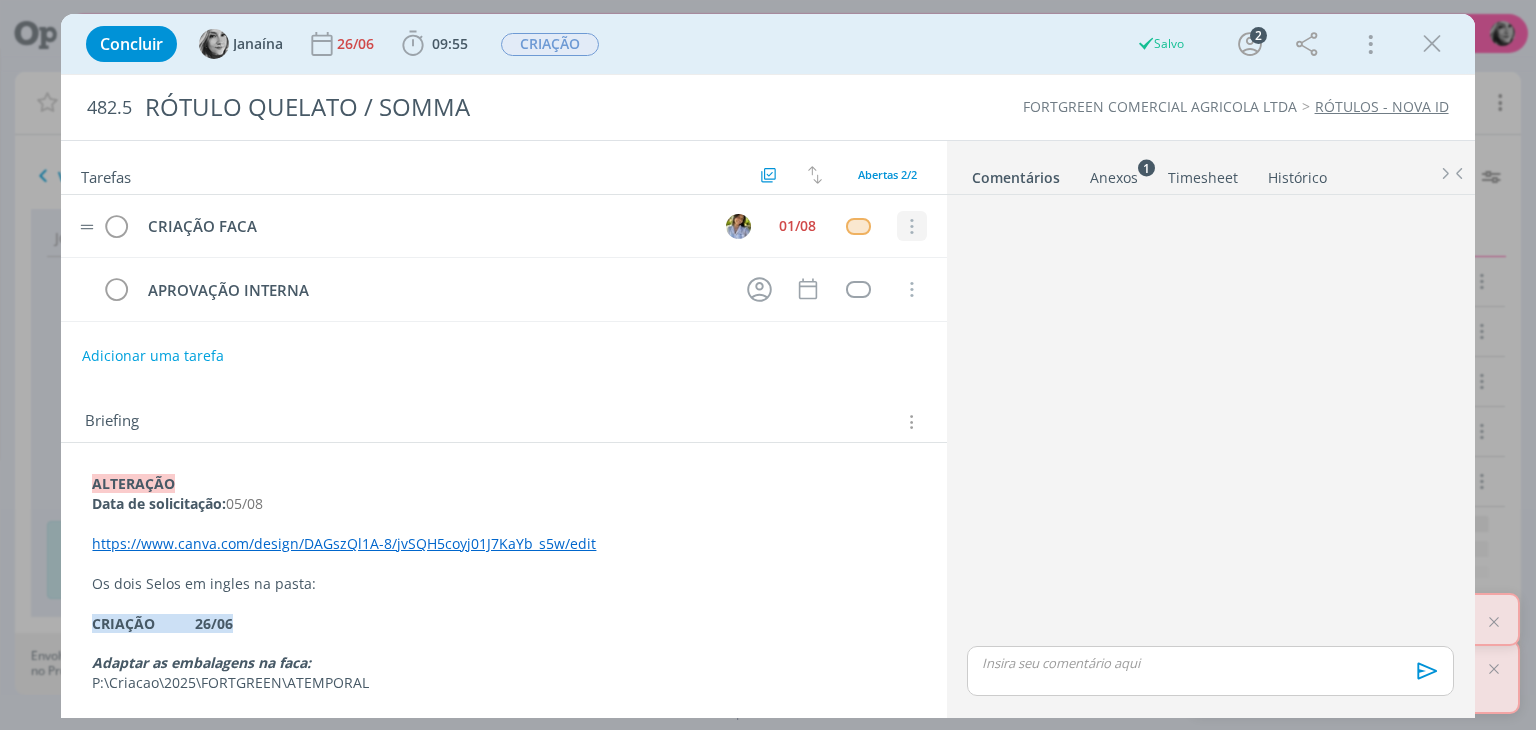 click at bounding box center (911, 227) 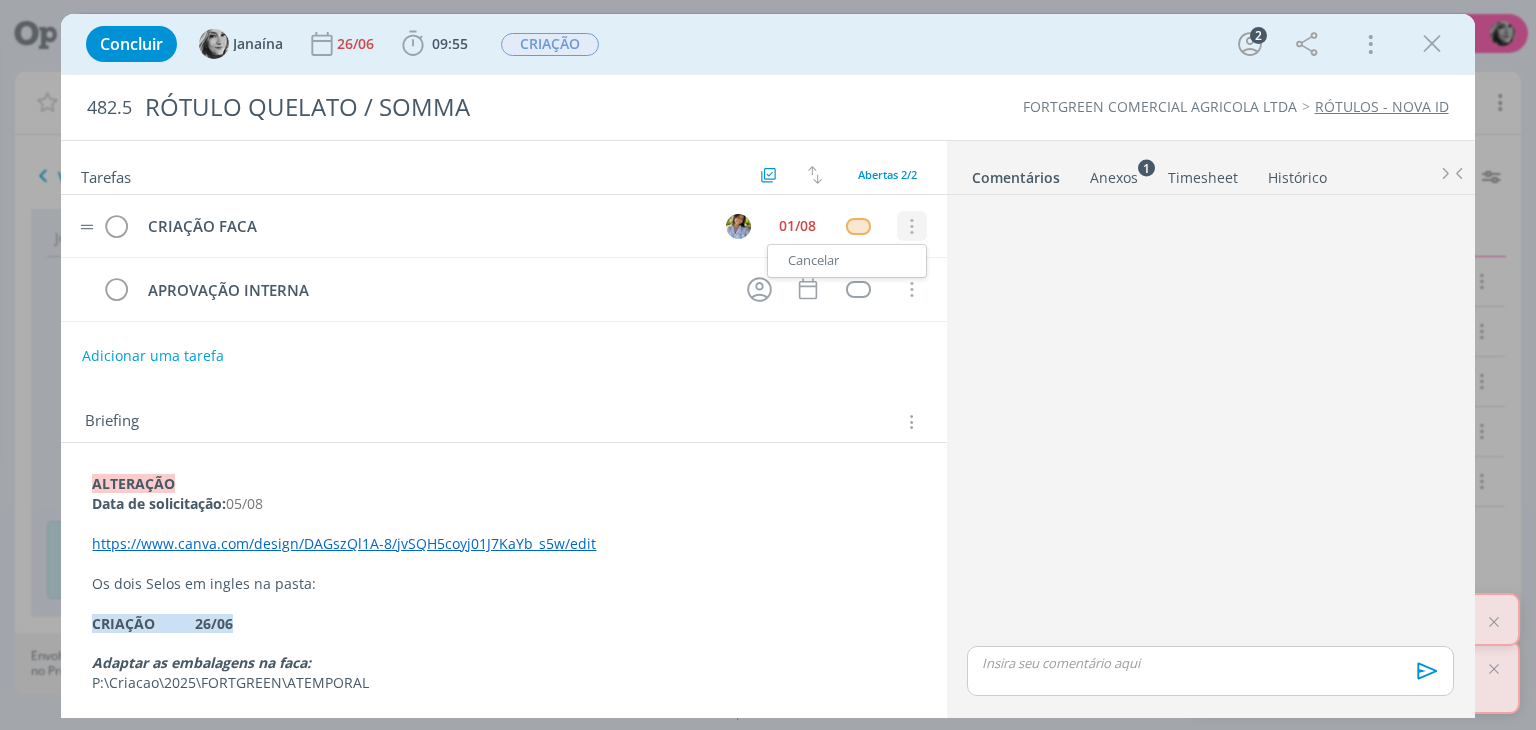 click at bounding box center [911, 227] 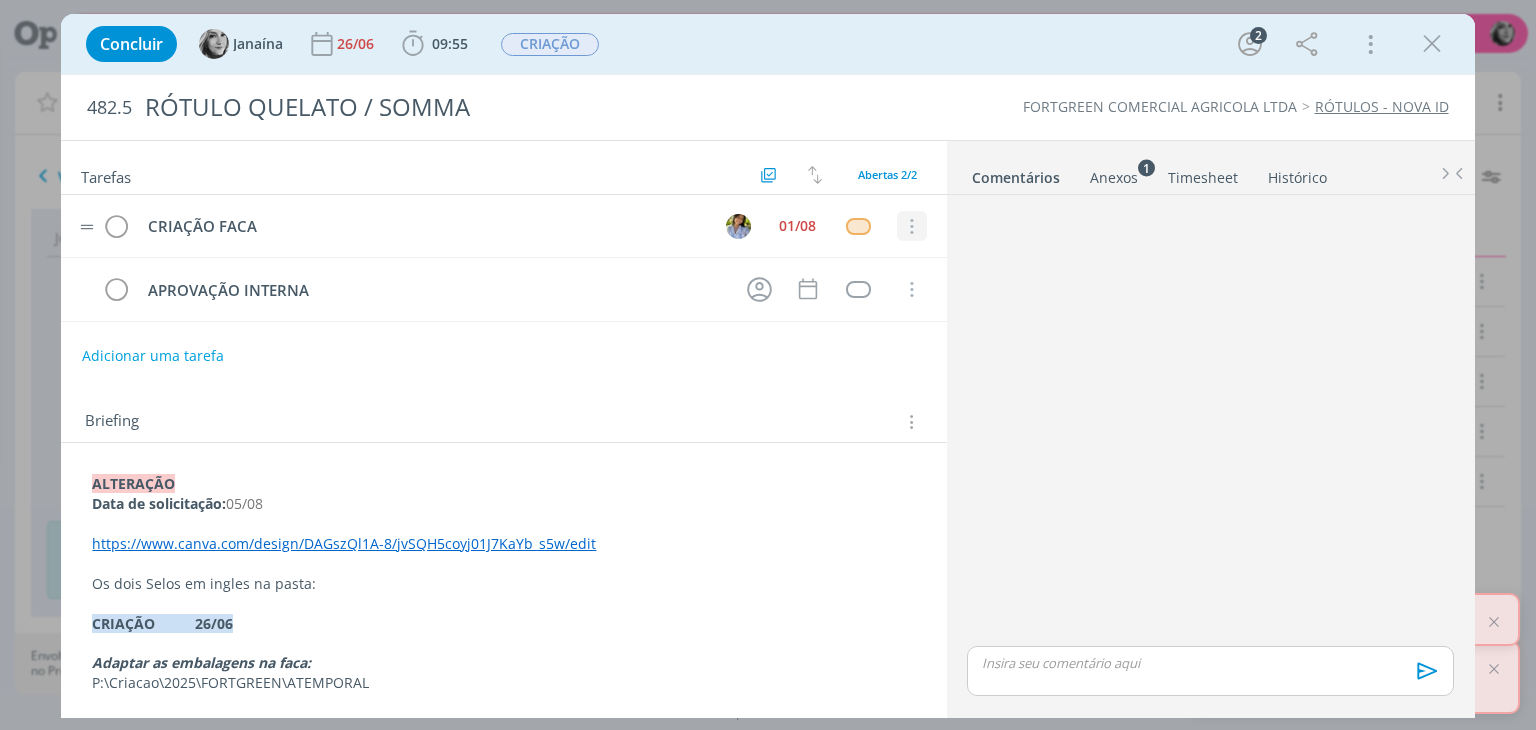 click at bounding box center [911, 227] 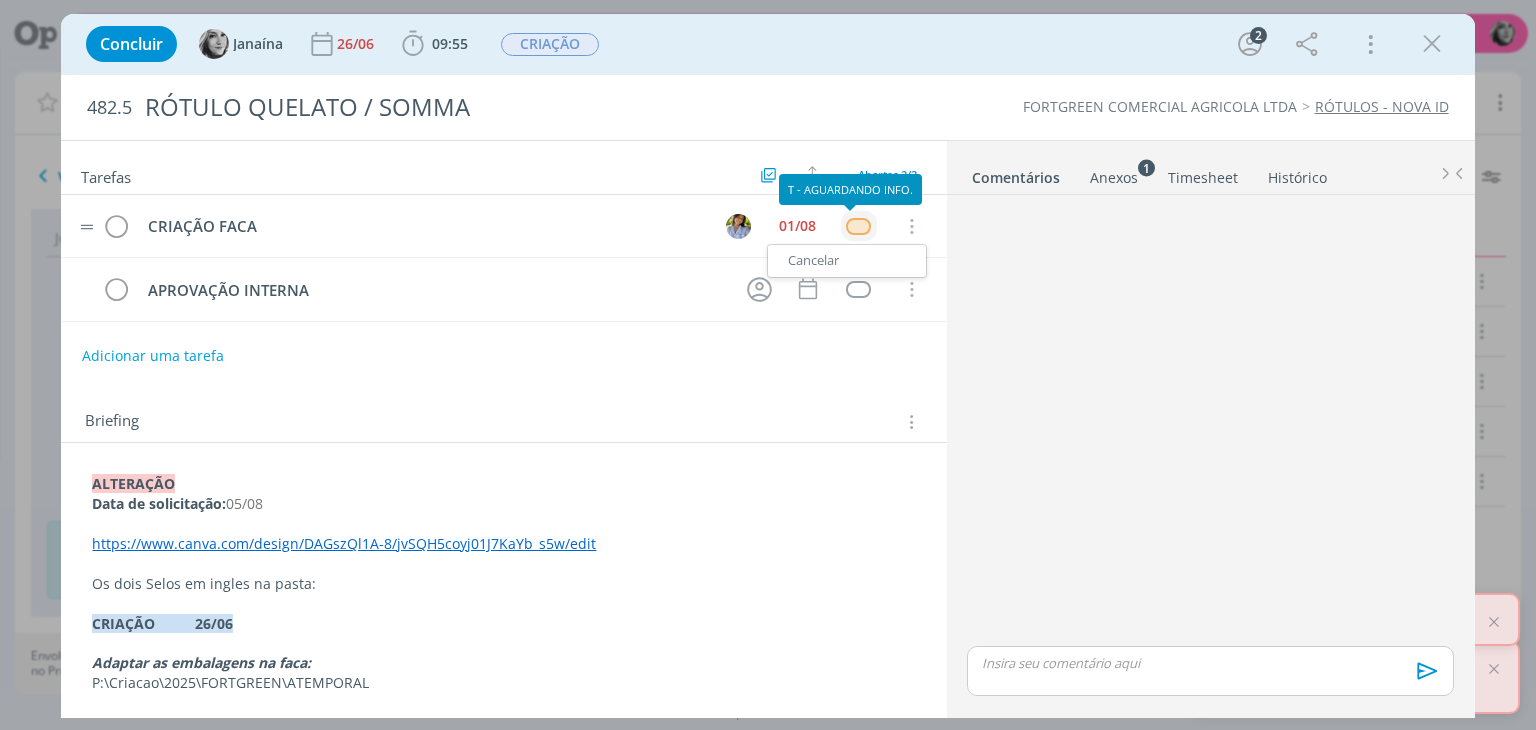 click at bounding box center [858, 226] 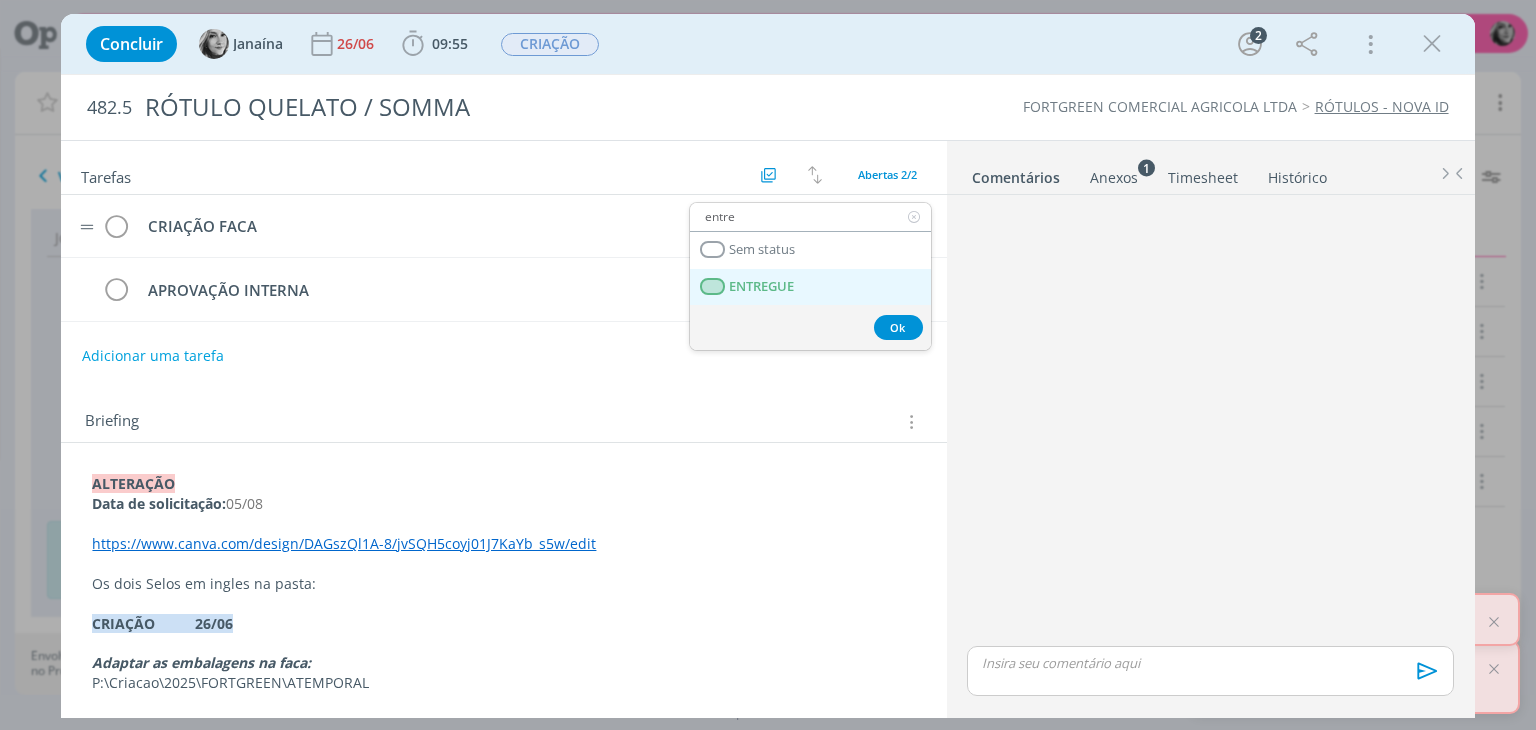 type on "entre" 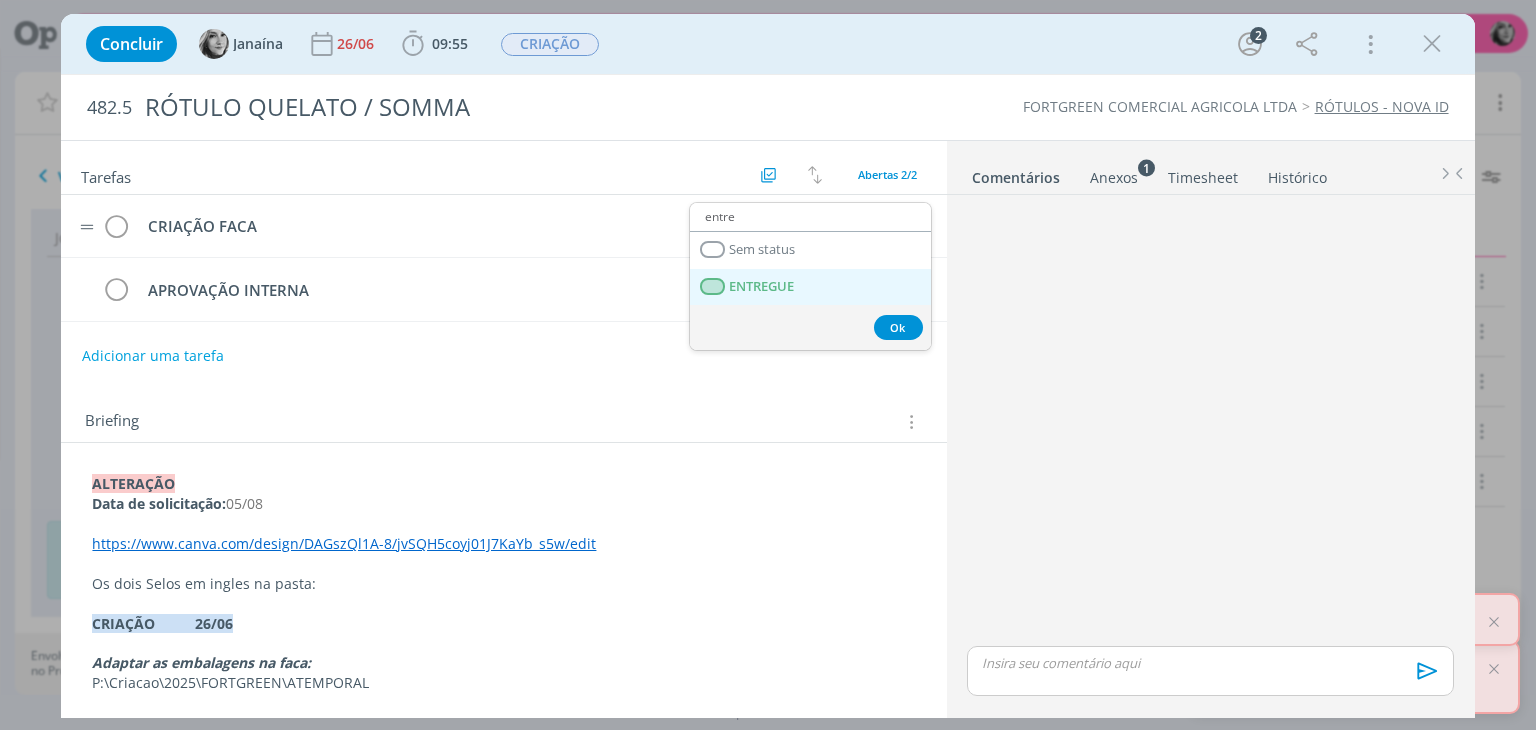 click on "ENTREGUE" at bounding box center [810, 287] 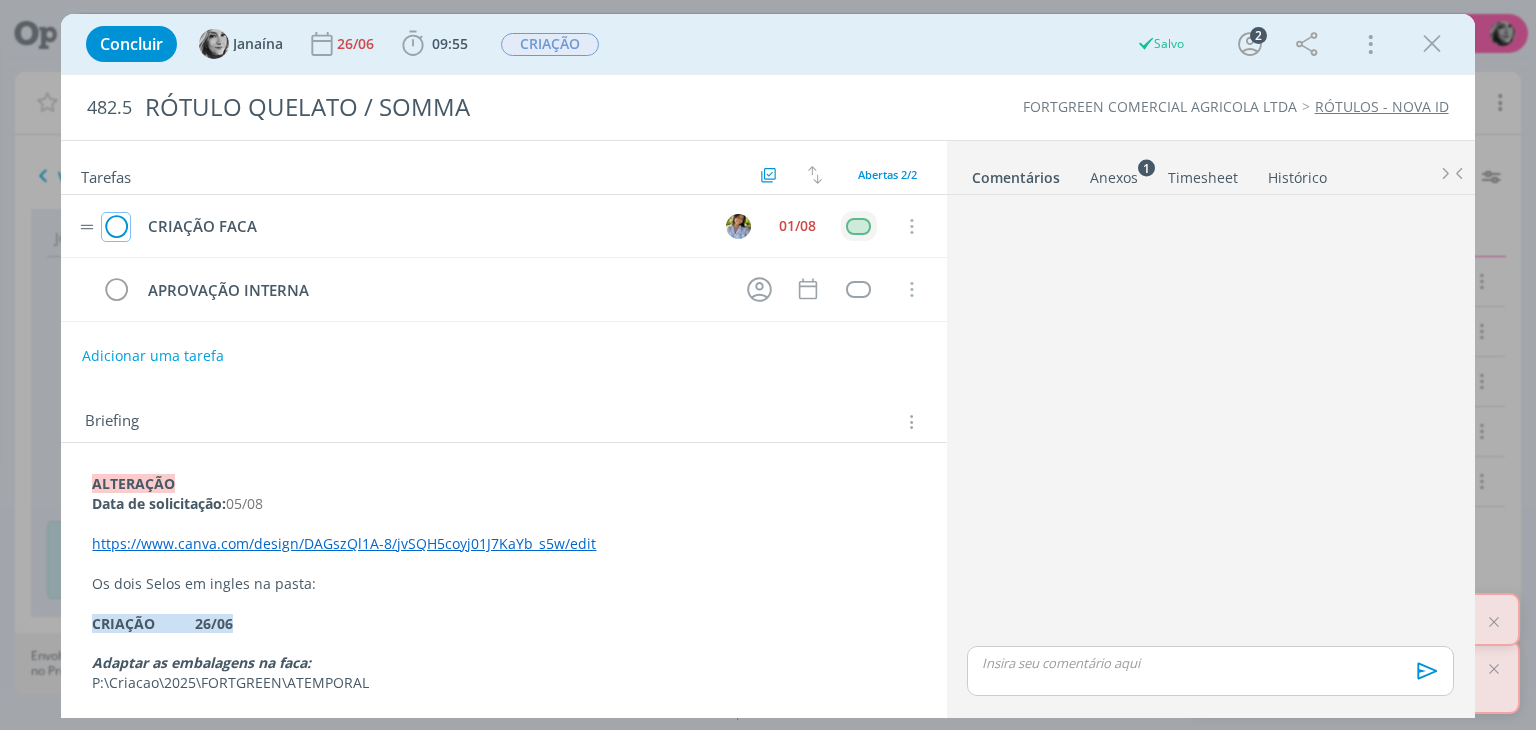 click at bounding box center [116, 227] 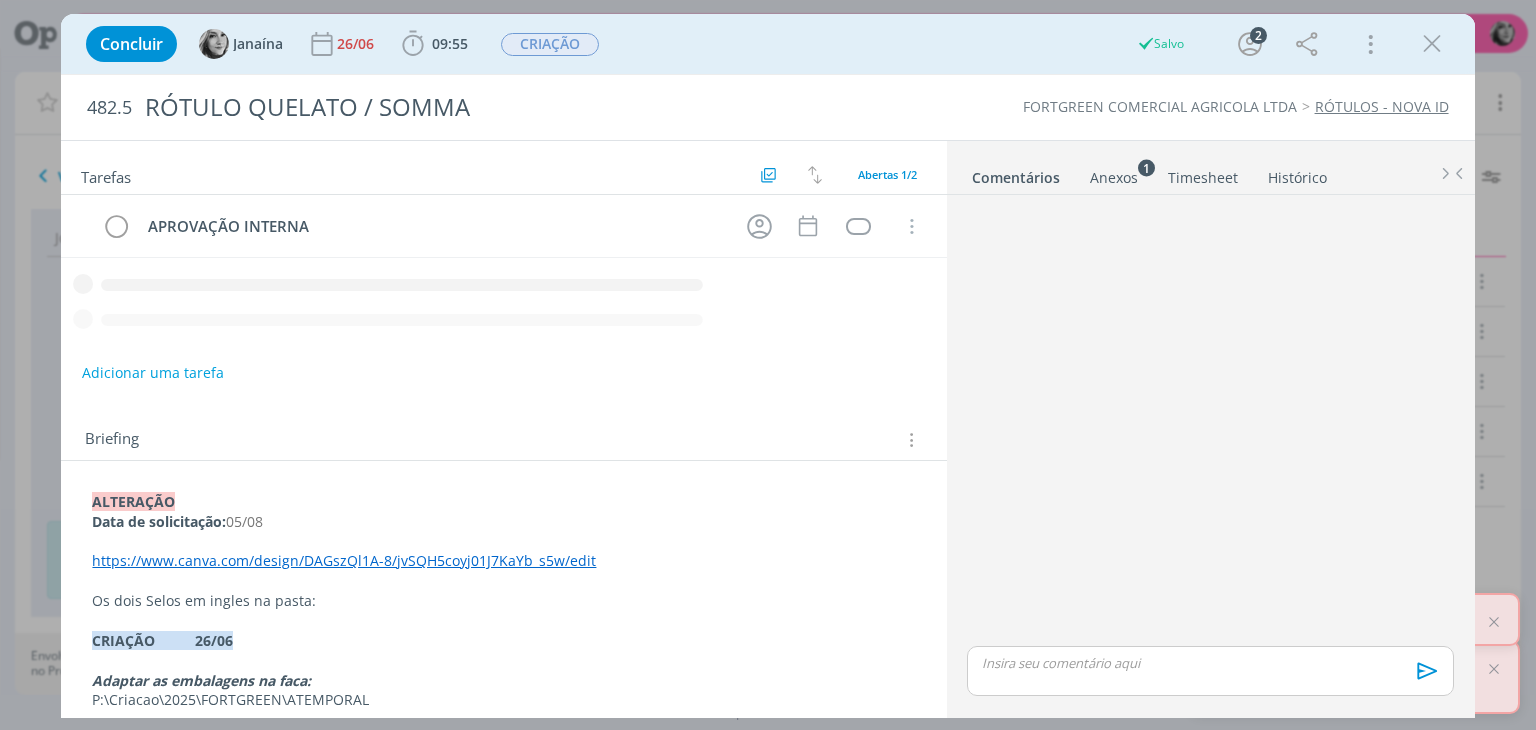 click on "APROVAÇÃO INTERNA Cancelar" at bounding box center [503, 275] 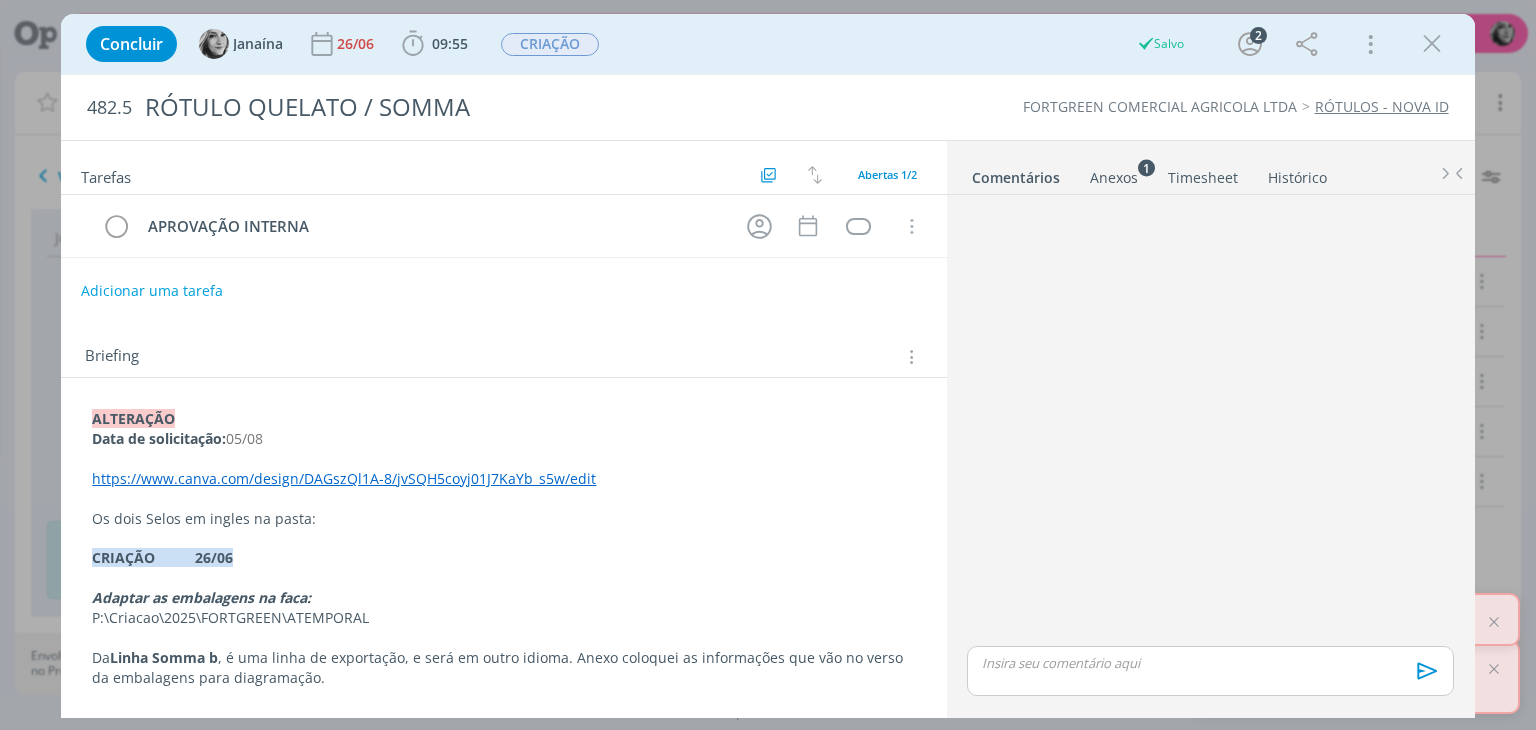 click on "Adicionar uma tarefa" at bounding box center [152, 291] 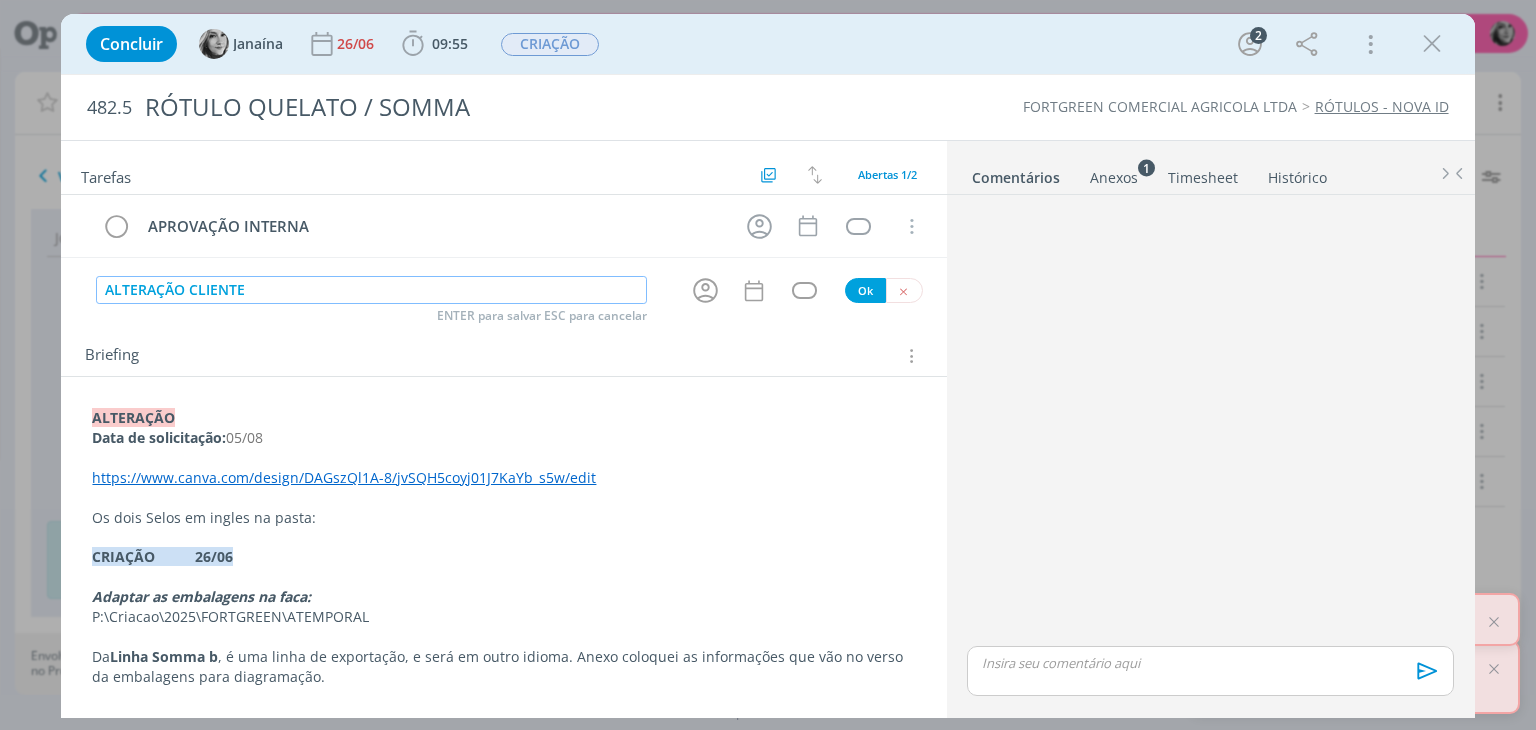 type on "ALTERAÇÃO CLIENTE" 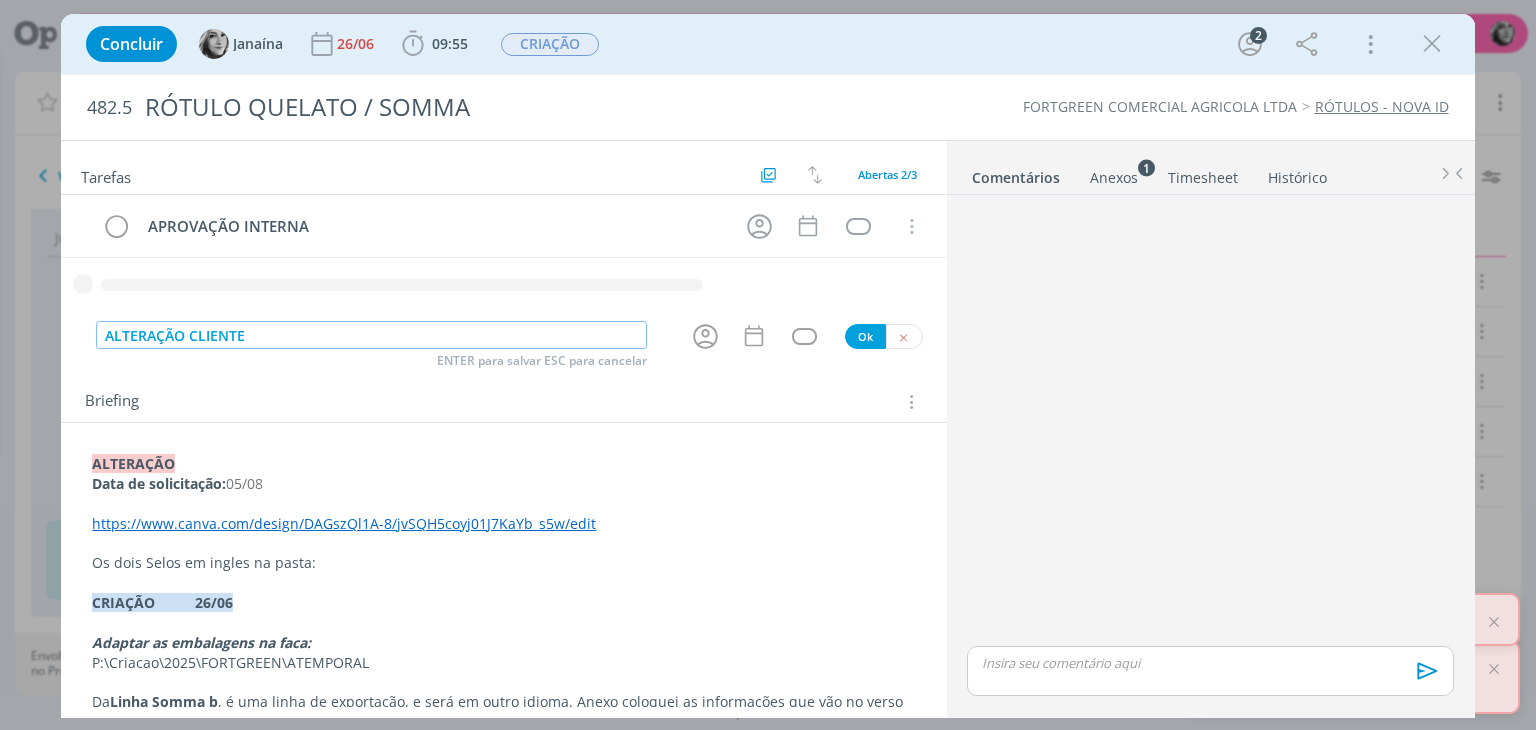 type 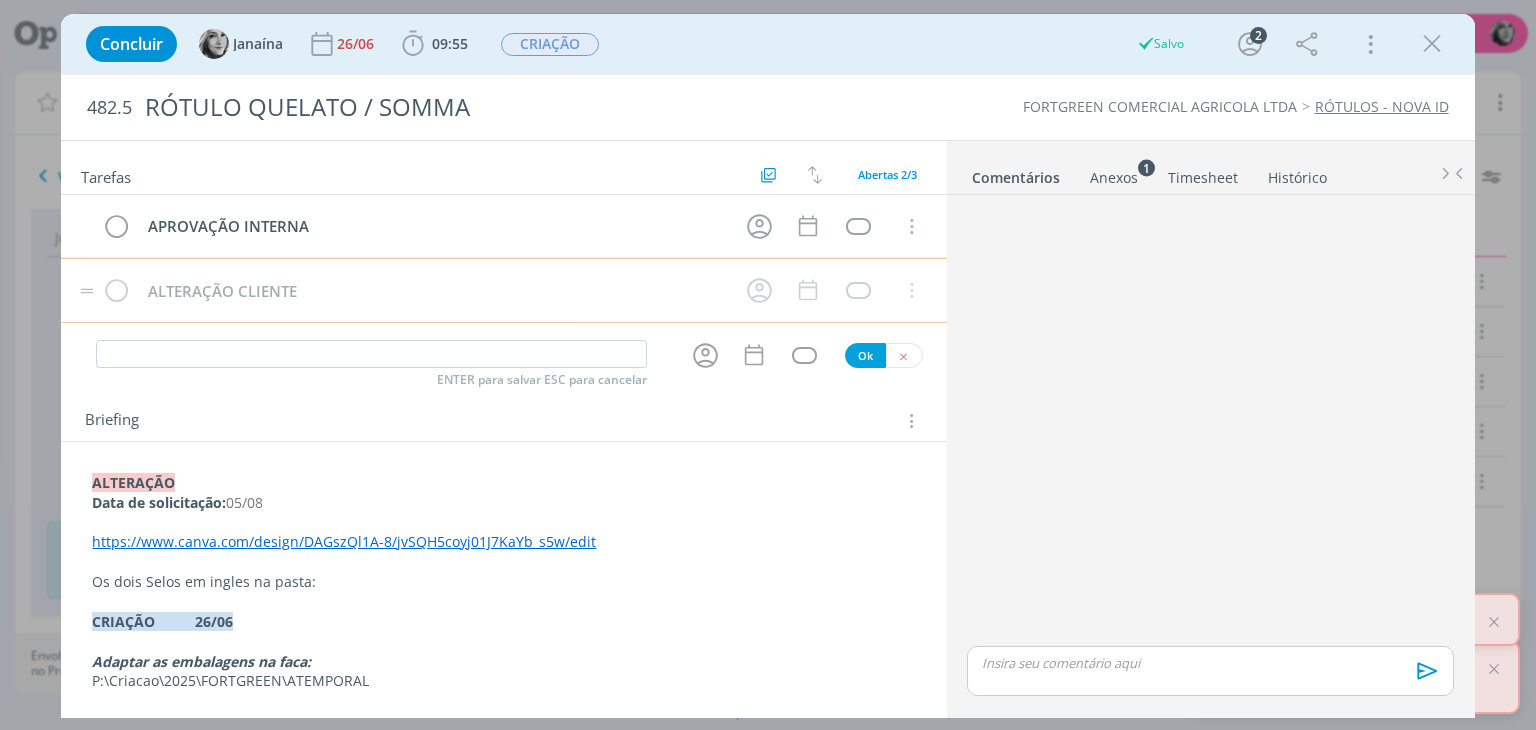 type 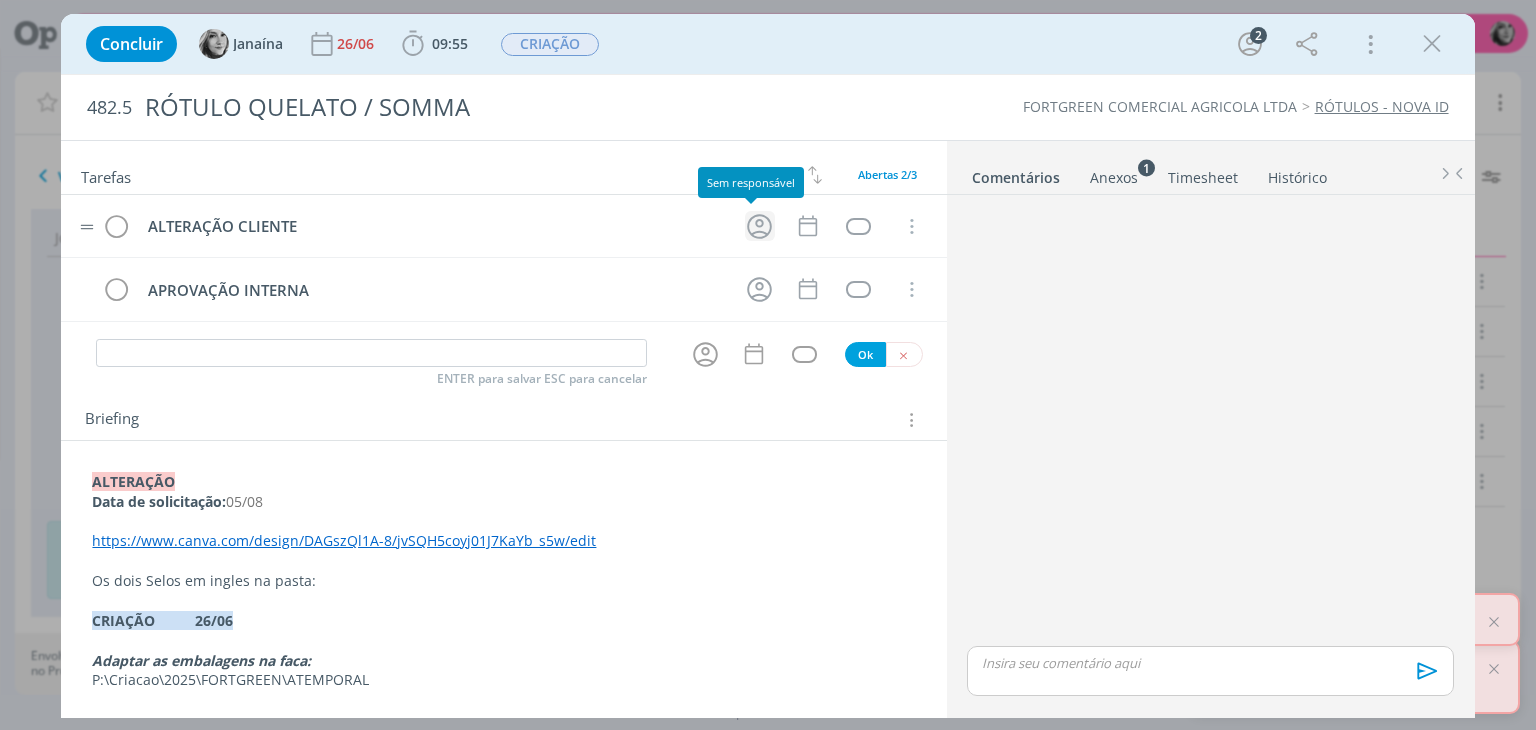 click 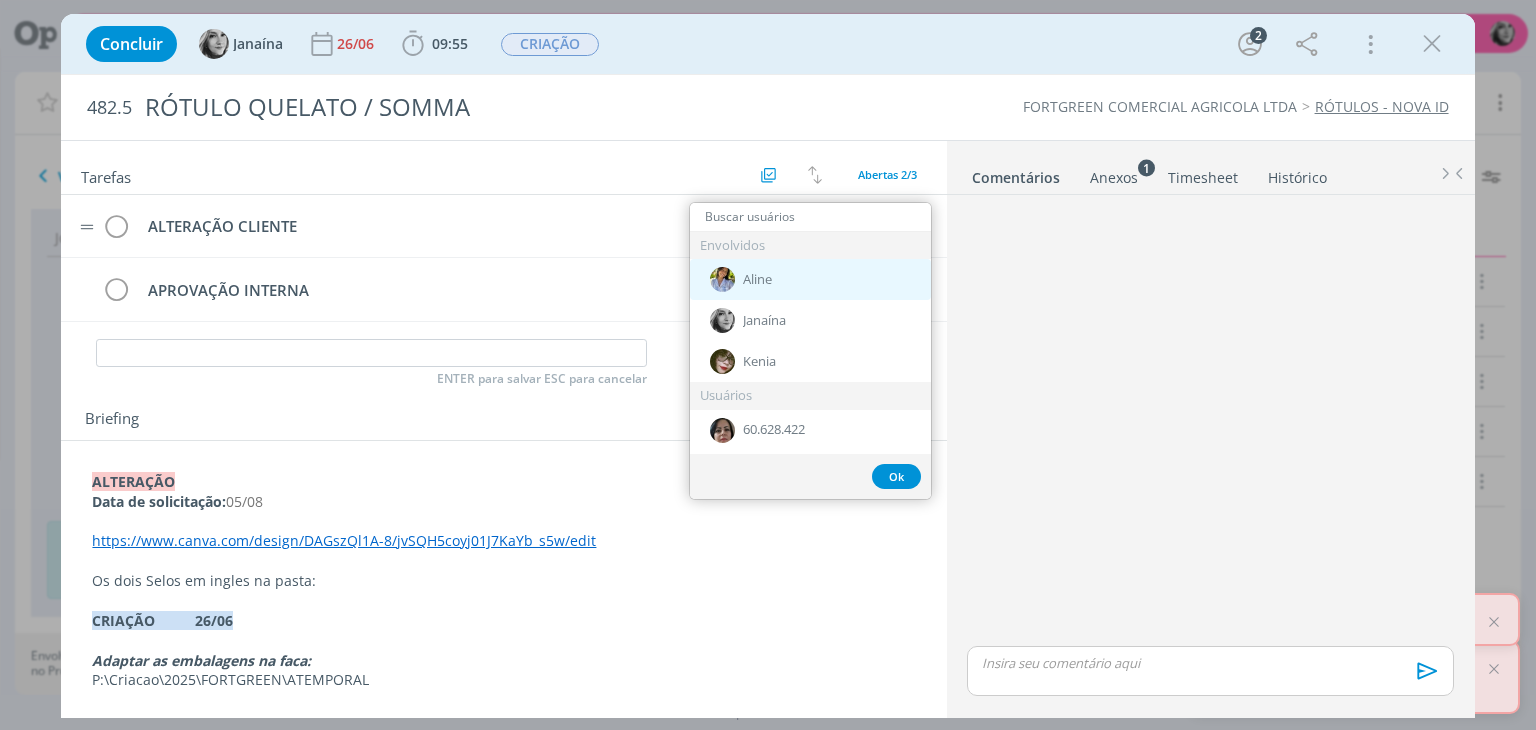 click on "Aline" at bounding box center (810, 279) 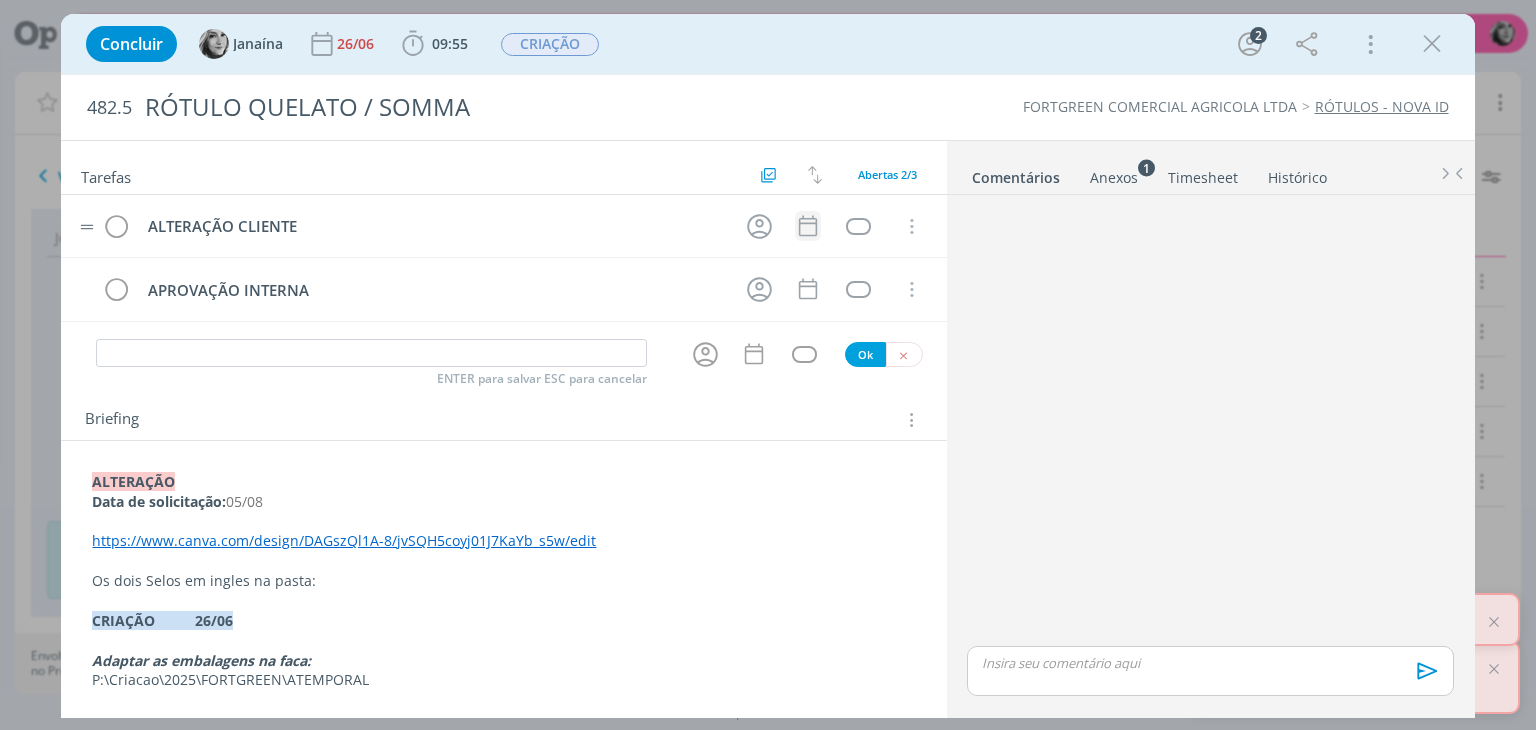 click 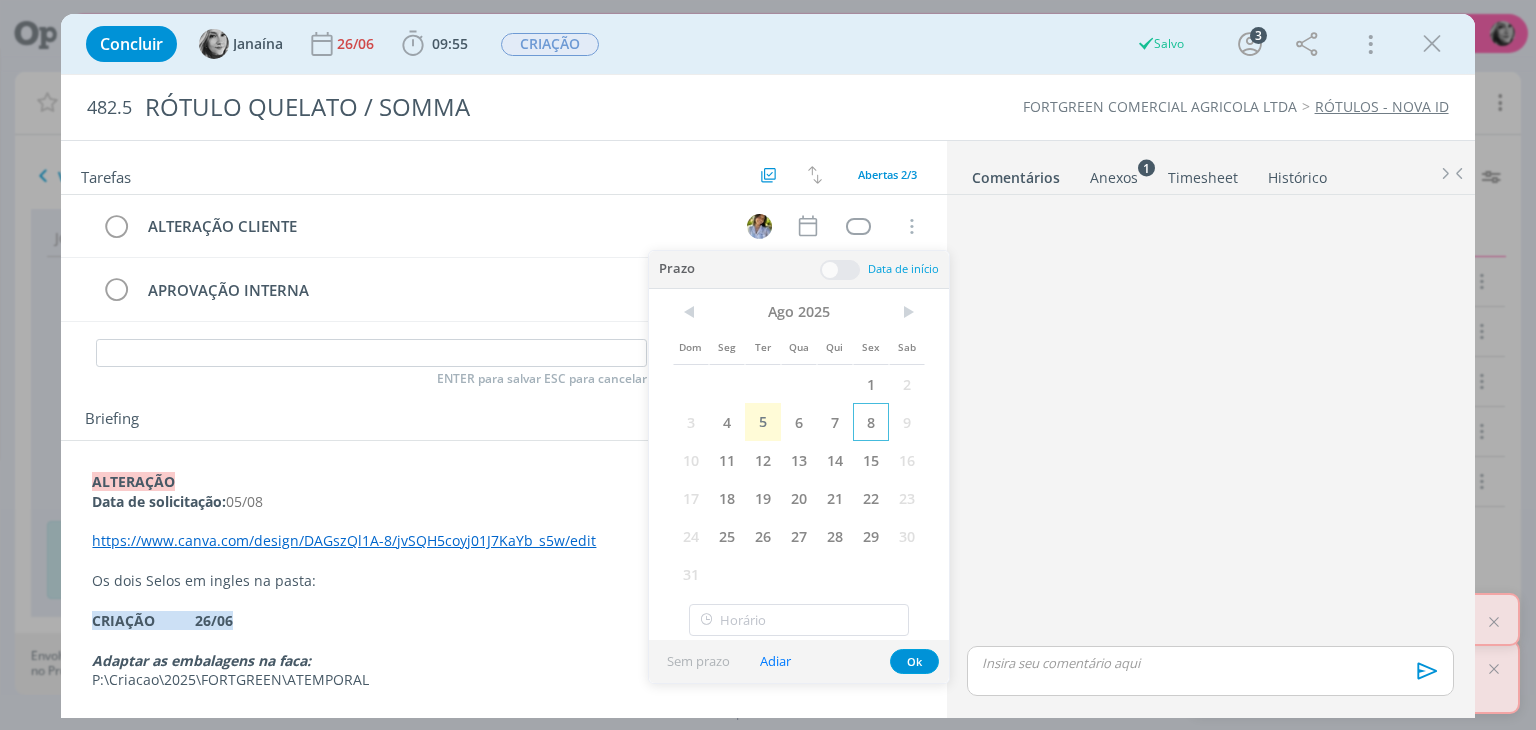 click on "8" at bounding box center [871, 422] 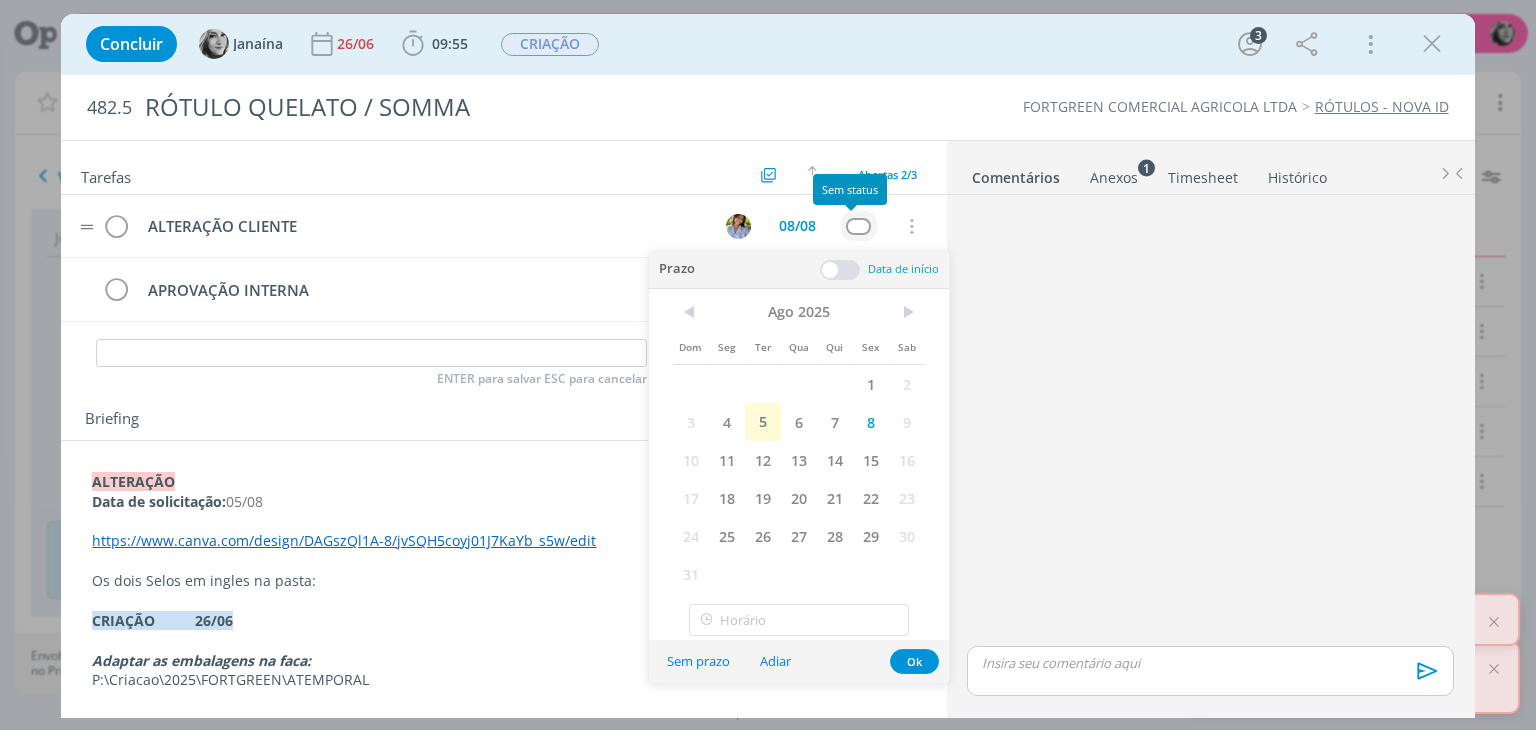 click at bounding box center (858, 226) 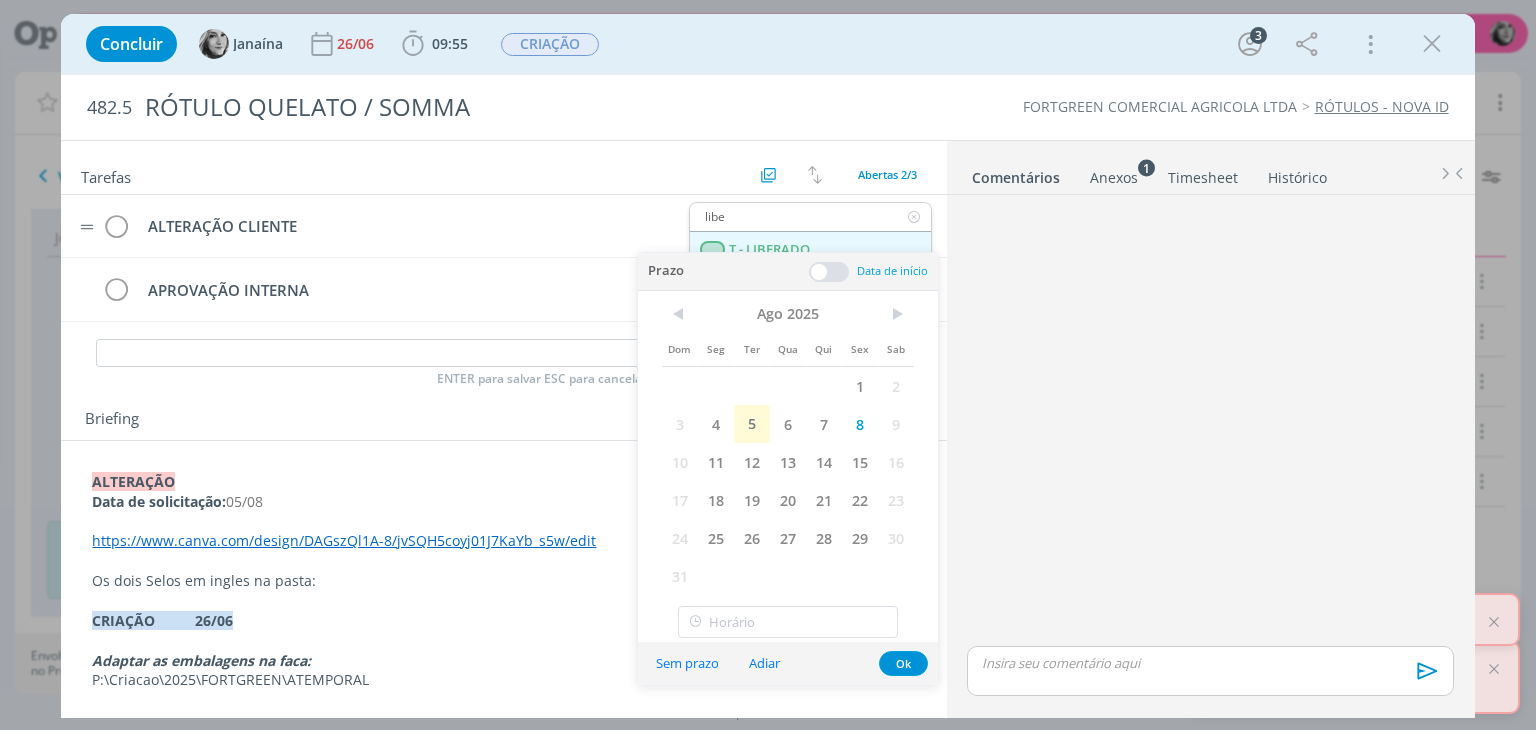 type on "libe" 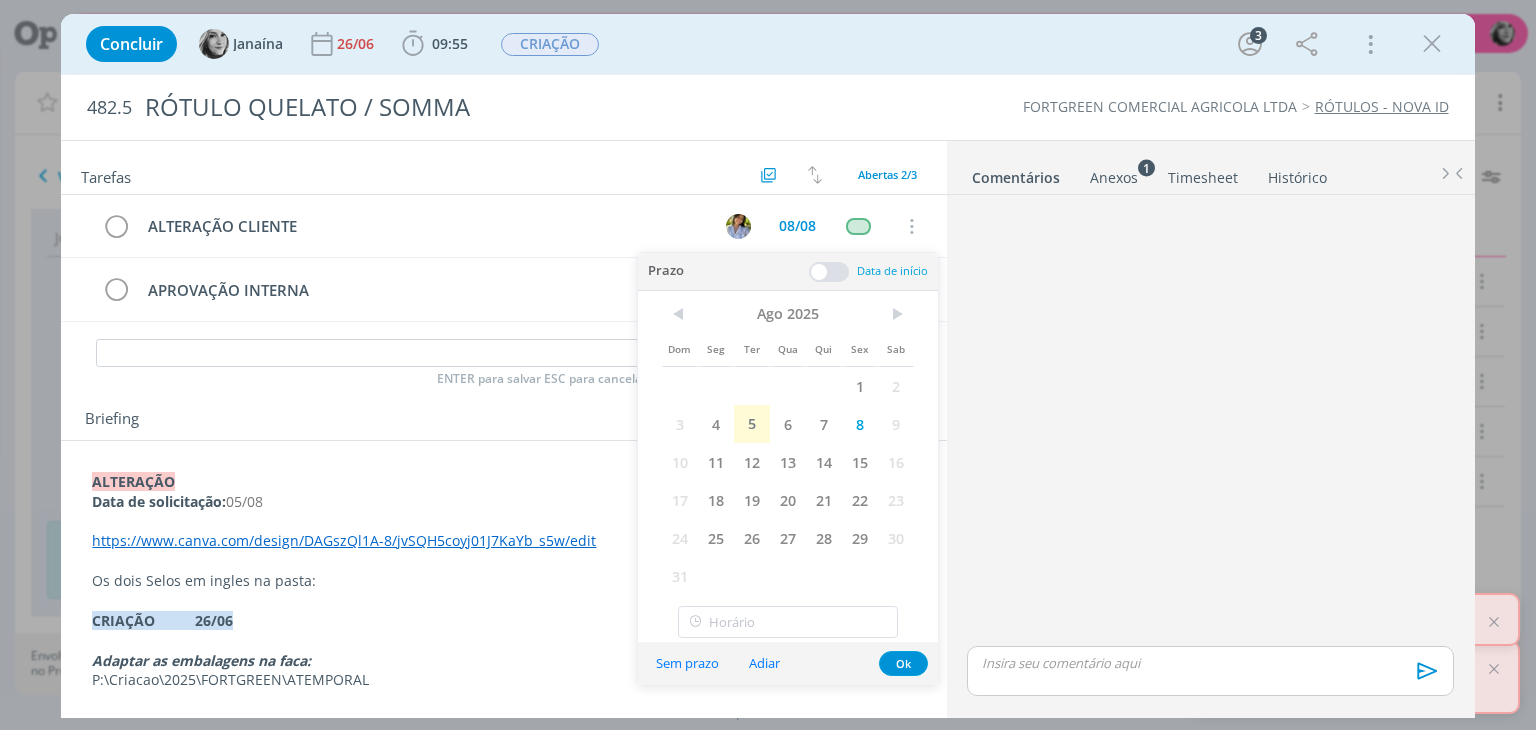 click on "Os dois Selos em ingles na pasta:" at bounding box center [503, 581] 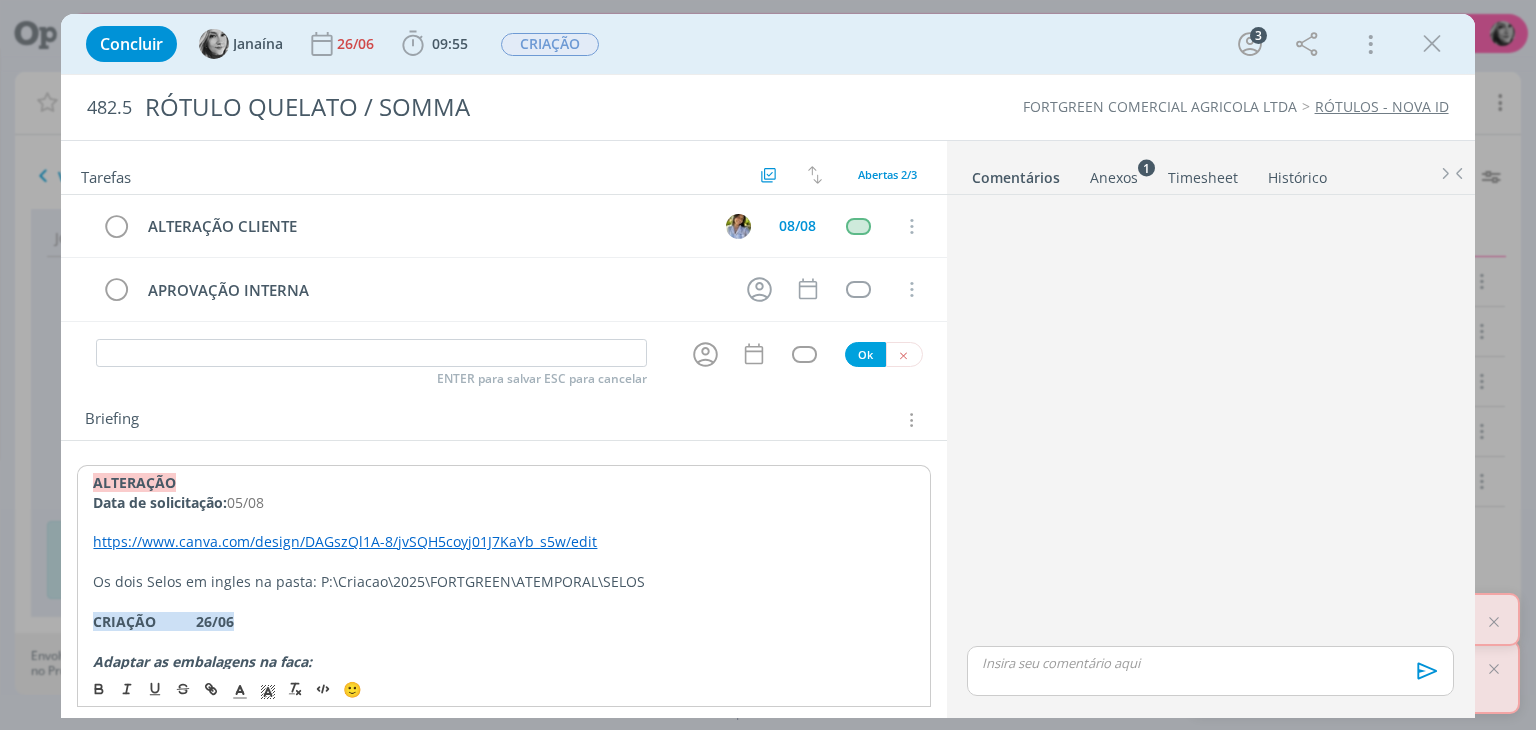 click on "482.5 RÓTULO QUELATO / SOMMA FORTGREEN COMERCIAL AGRICOLA LTDA RÓTULOS - NOVA ID" at bounding box center [767, 107] 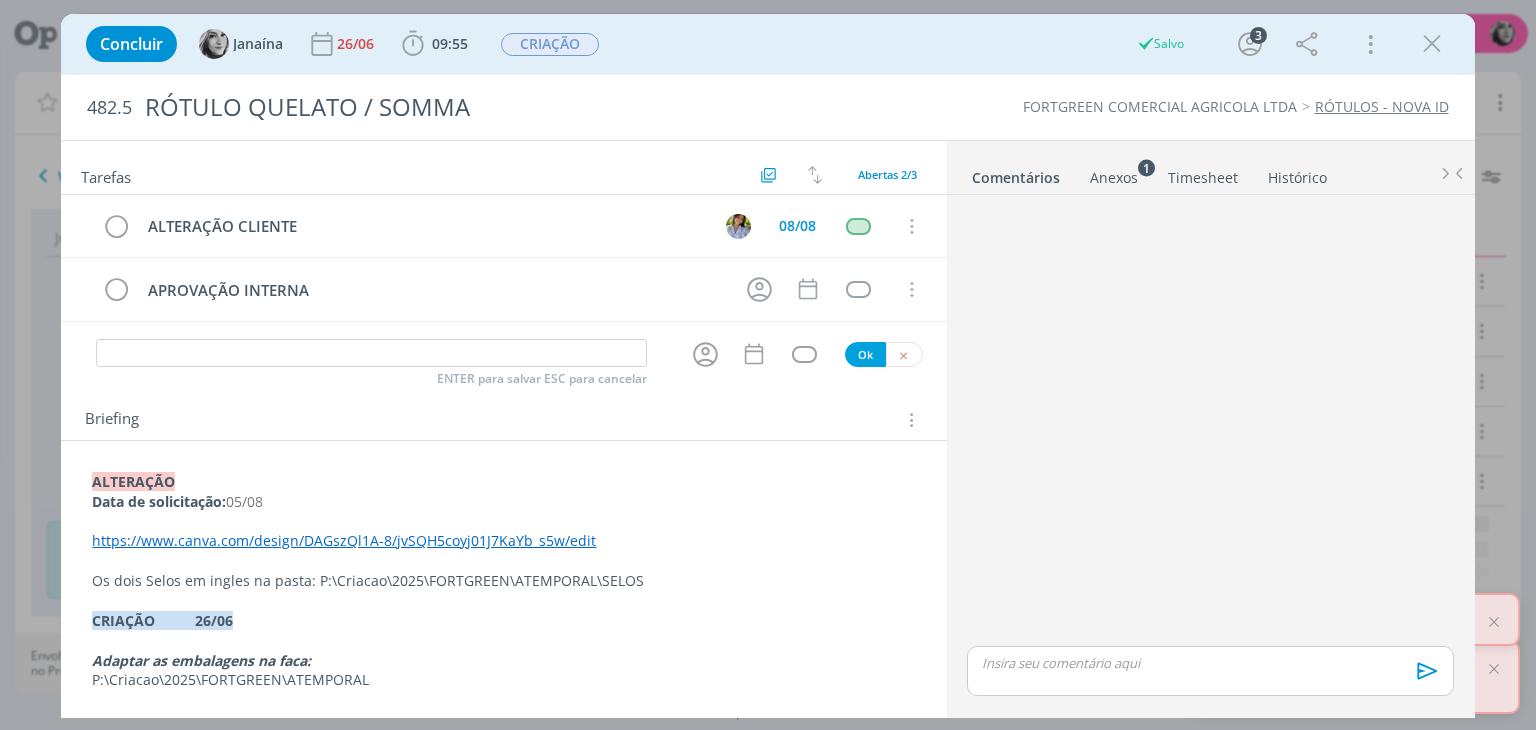 click at bounding box center (1210, 663) 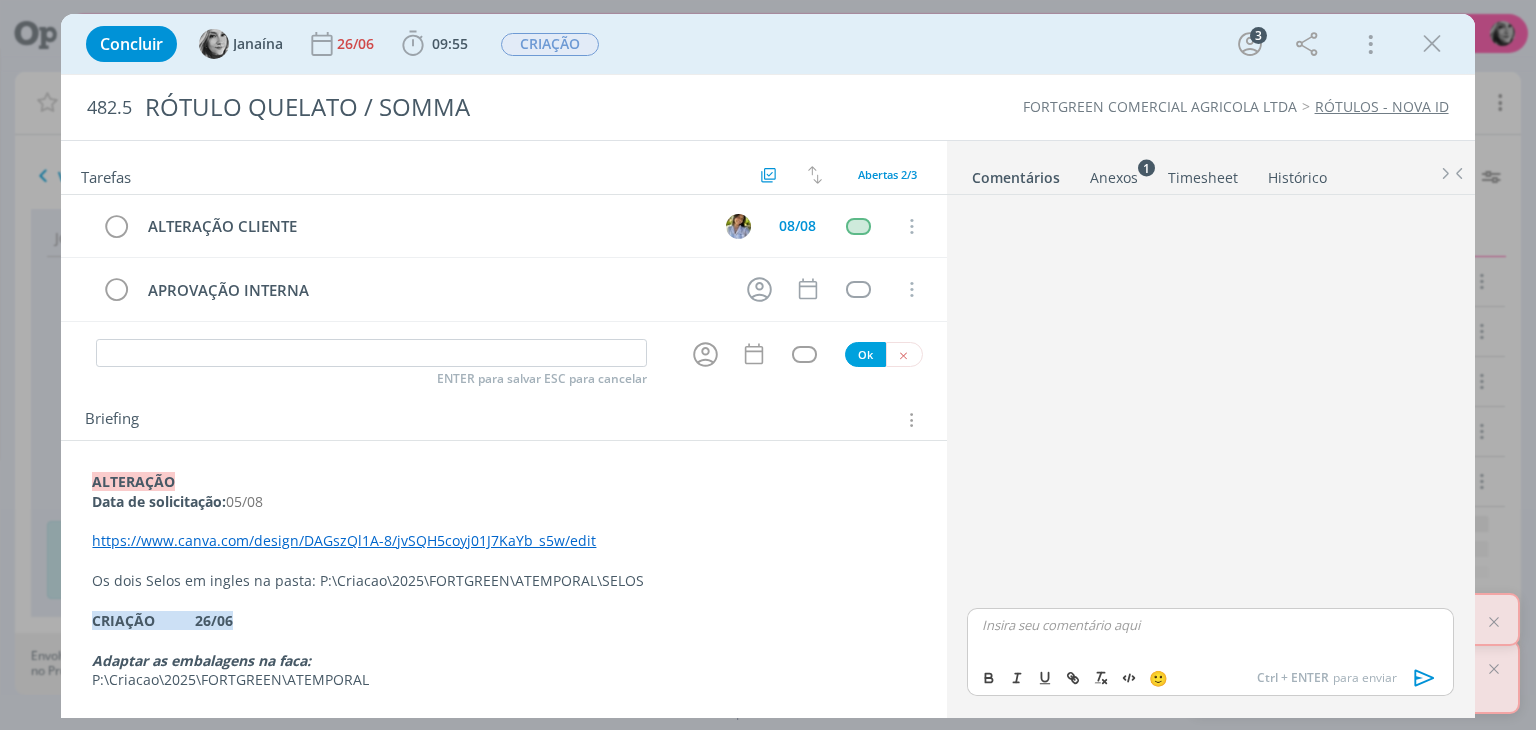 click on "Comentários" at bounding box center [1016, 173] 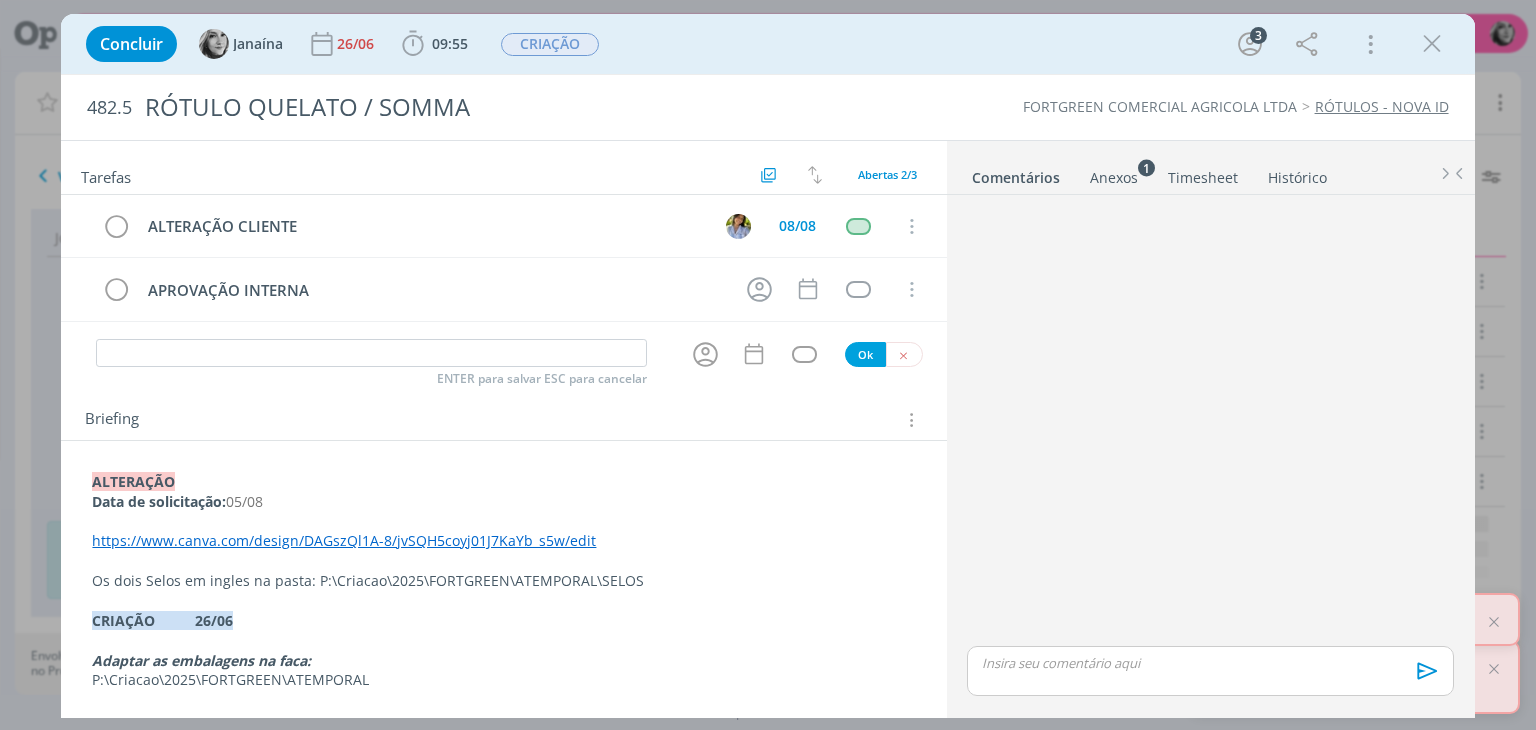 click at bounding box center (1210, 663) 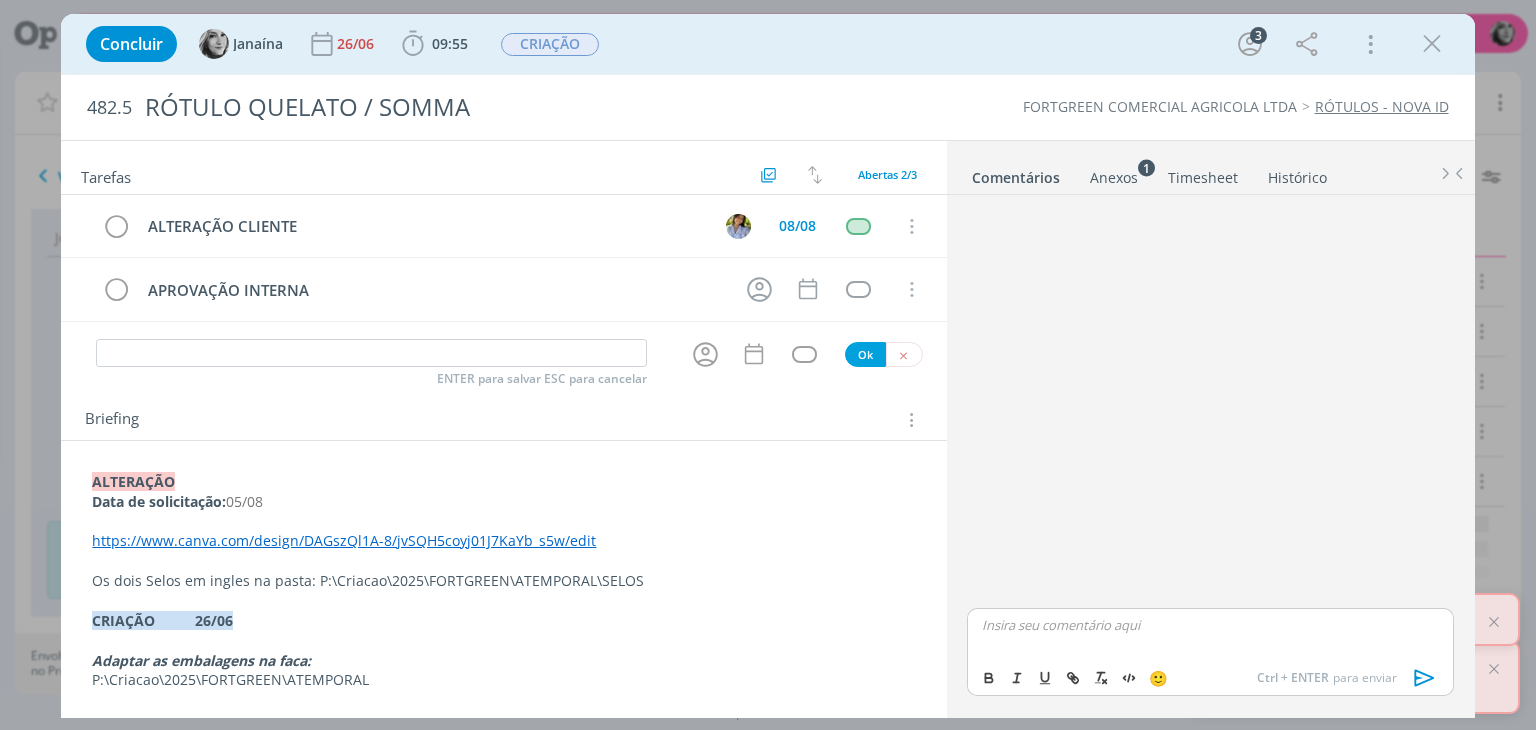 type 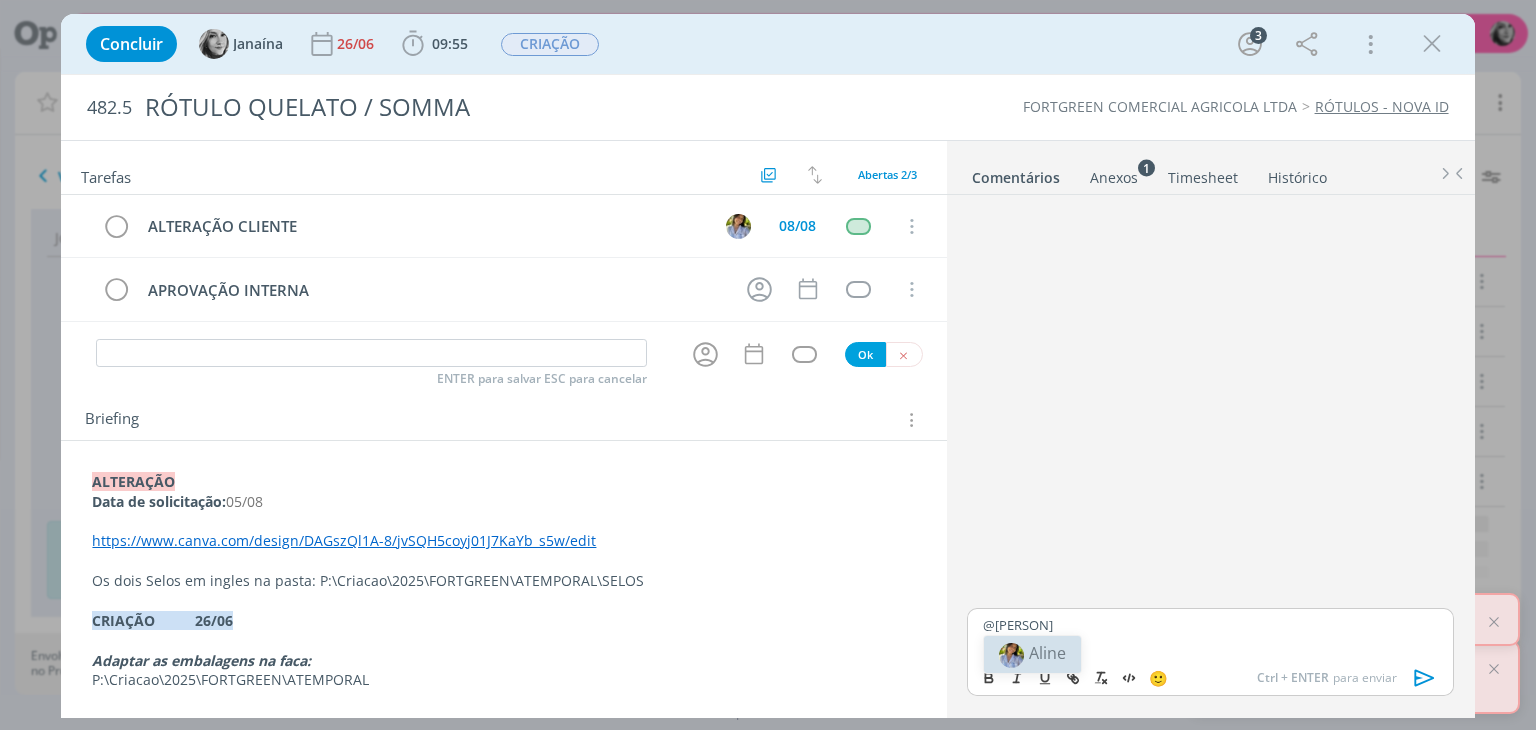 click on "Aline" at bounding box center (1047, 653) 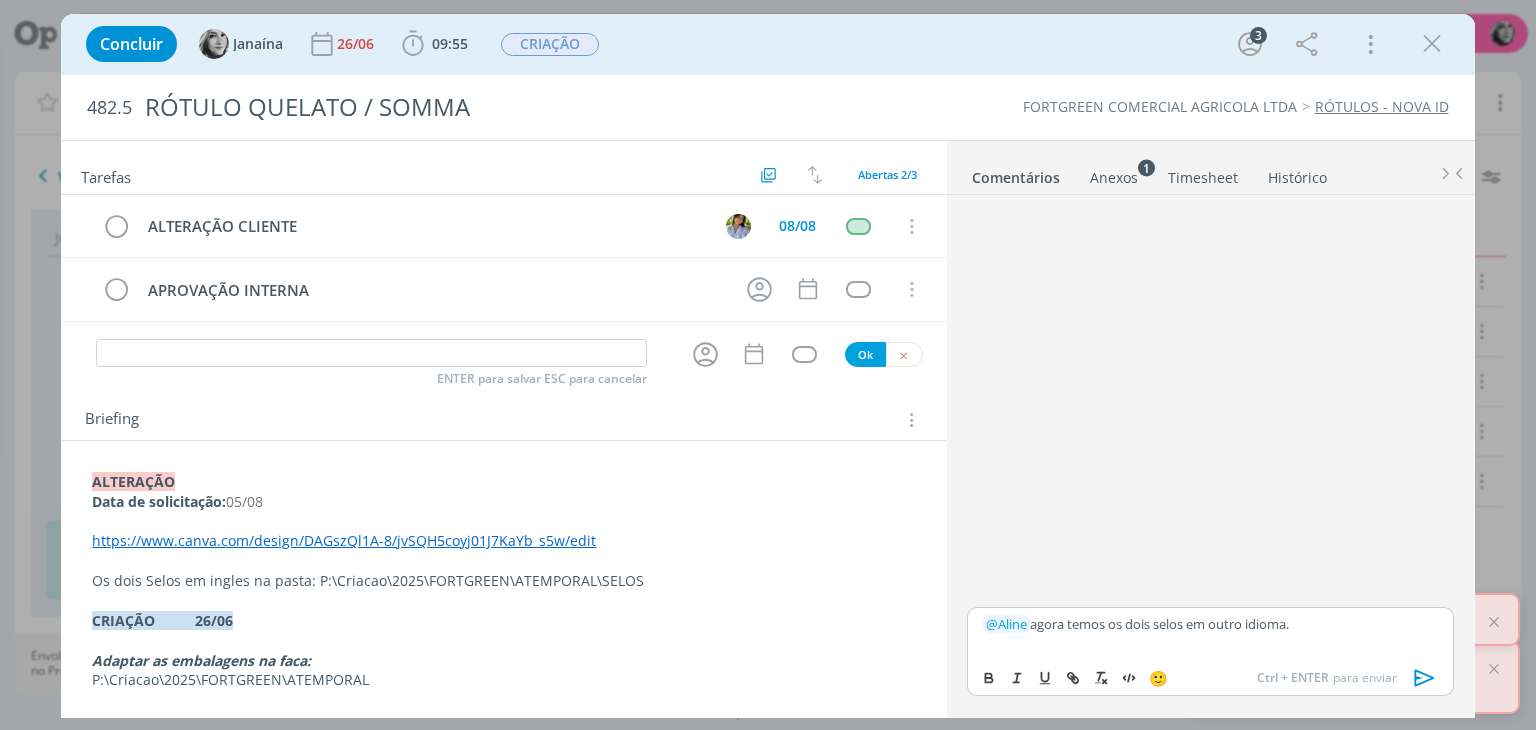 click 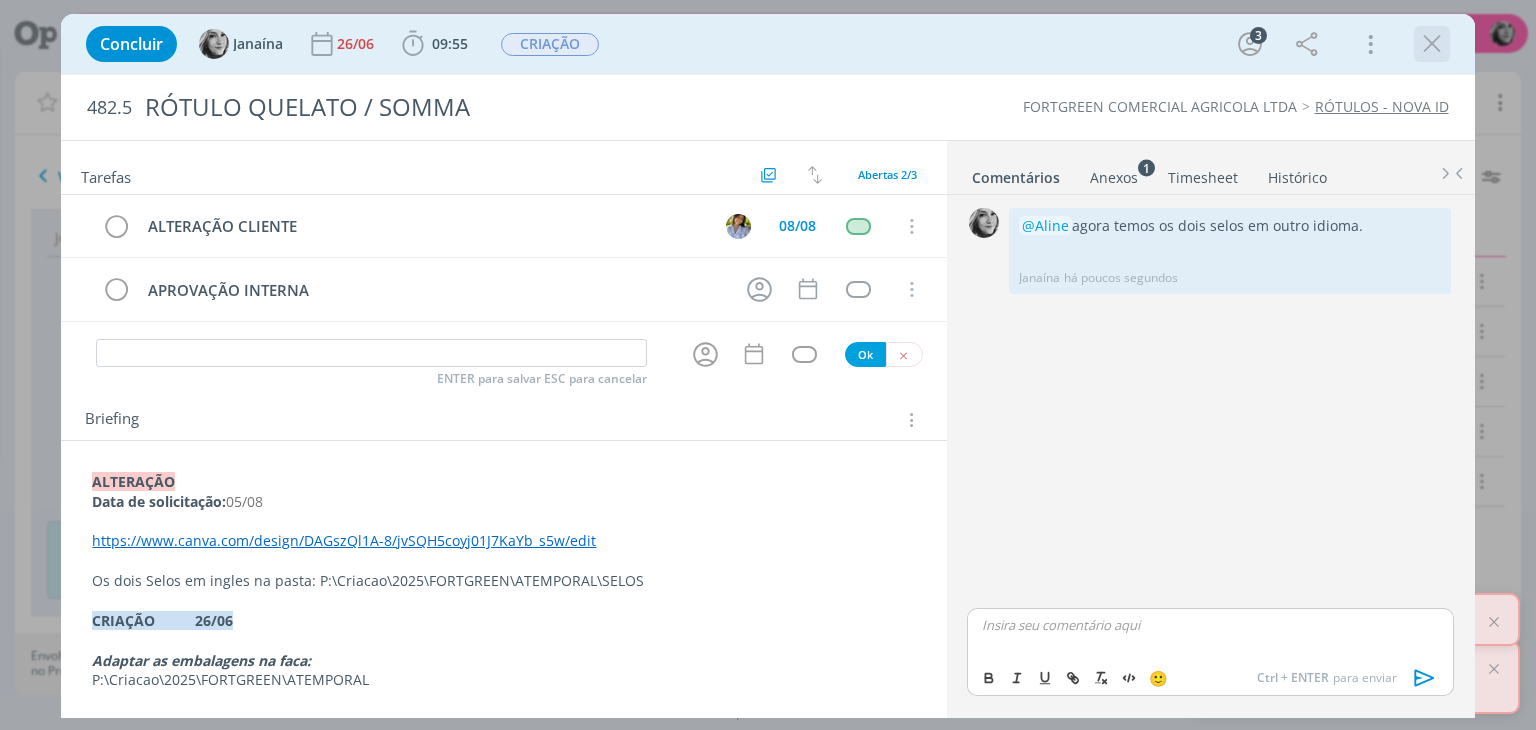 click at bounding box center (1432, 44) 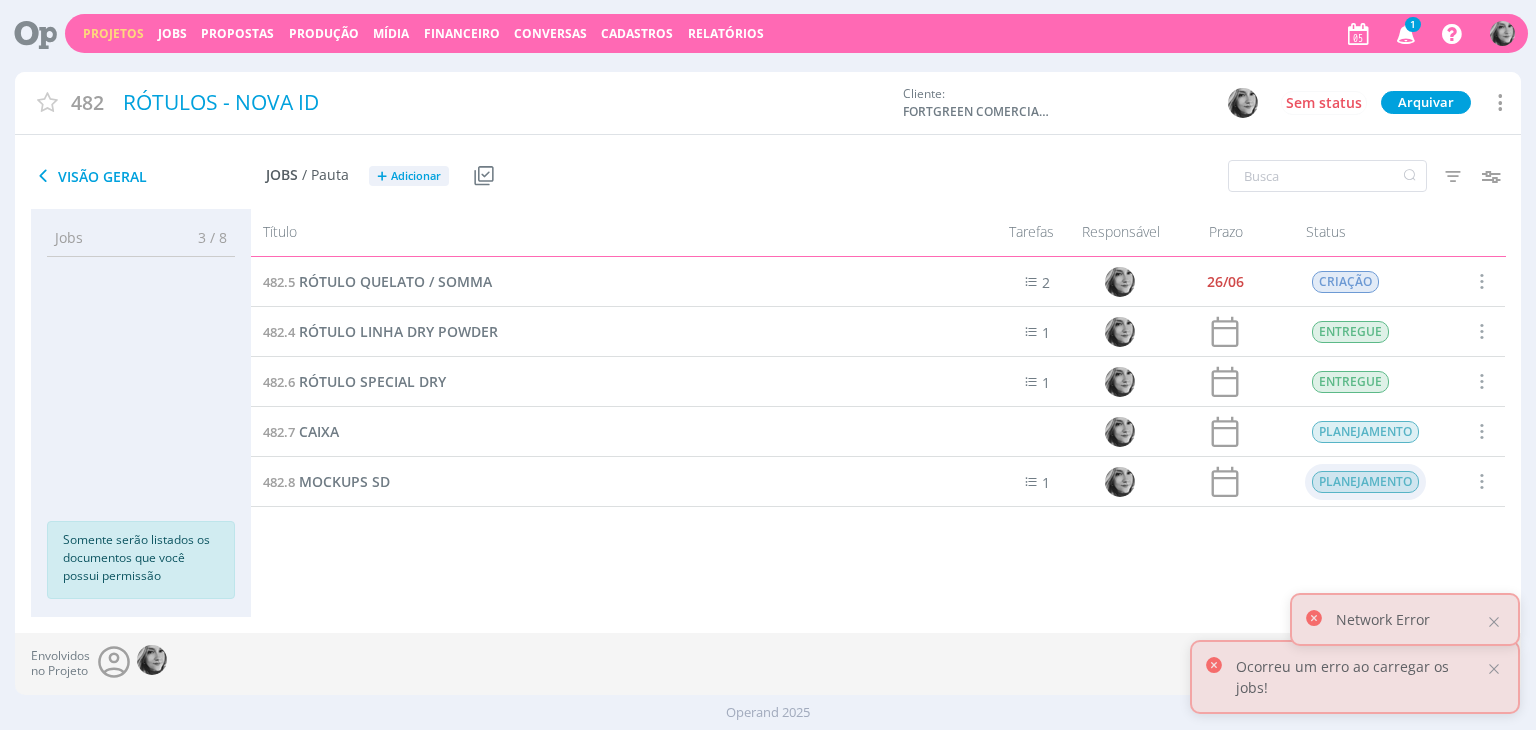 click on "PLANEJAMENTO" at bounding box center (1366, 482) 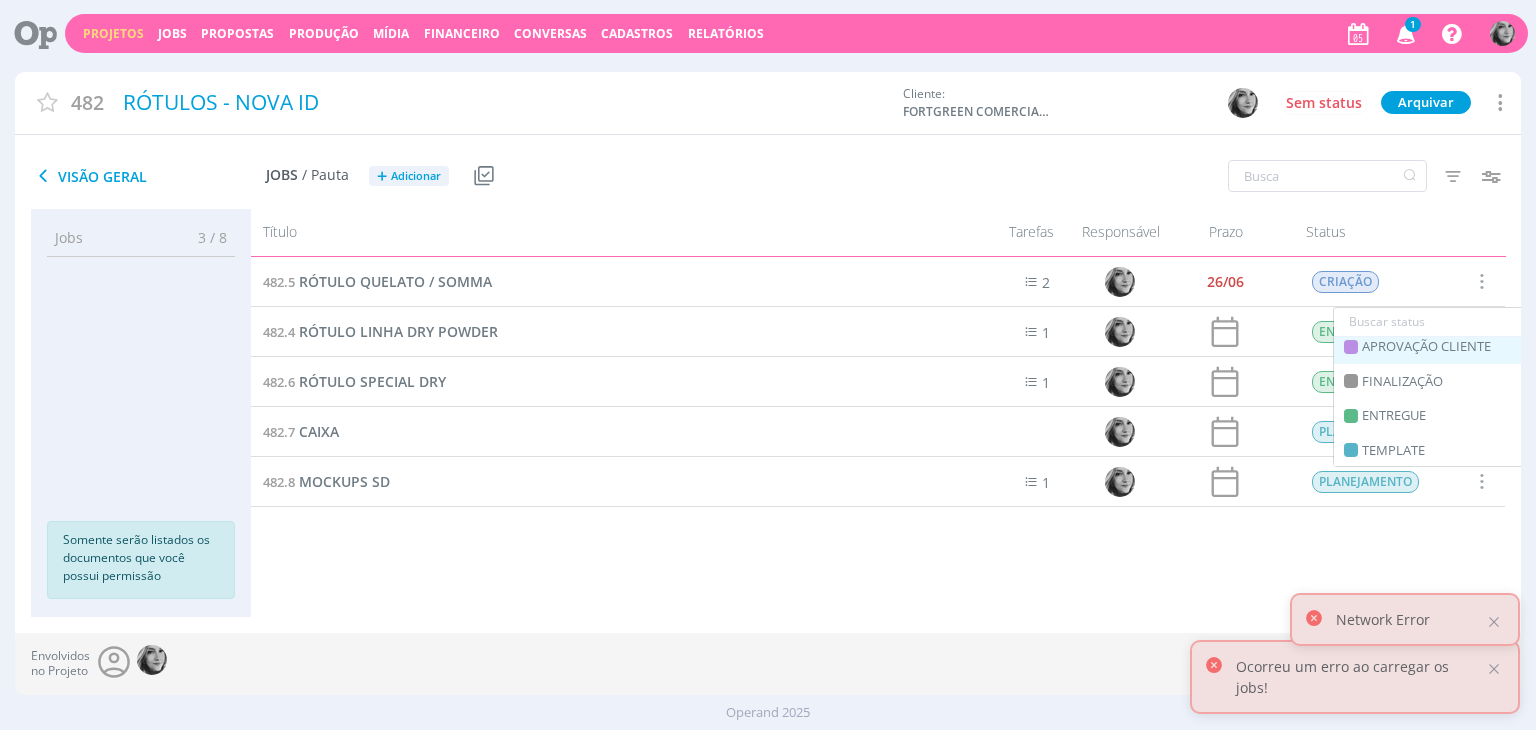 scroll, scrollTop: 400, scrollLeft: 0, axis: vertical 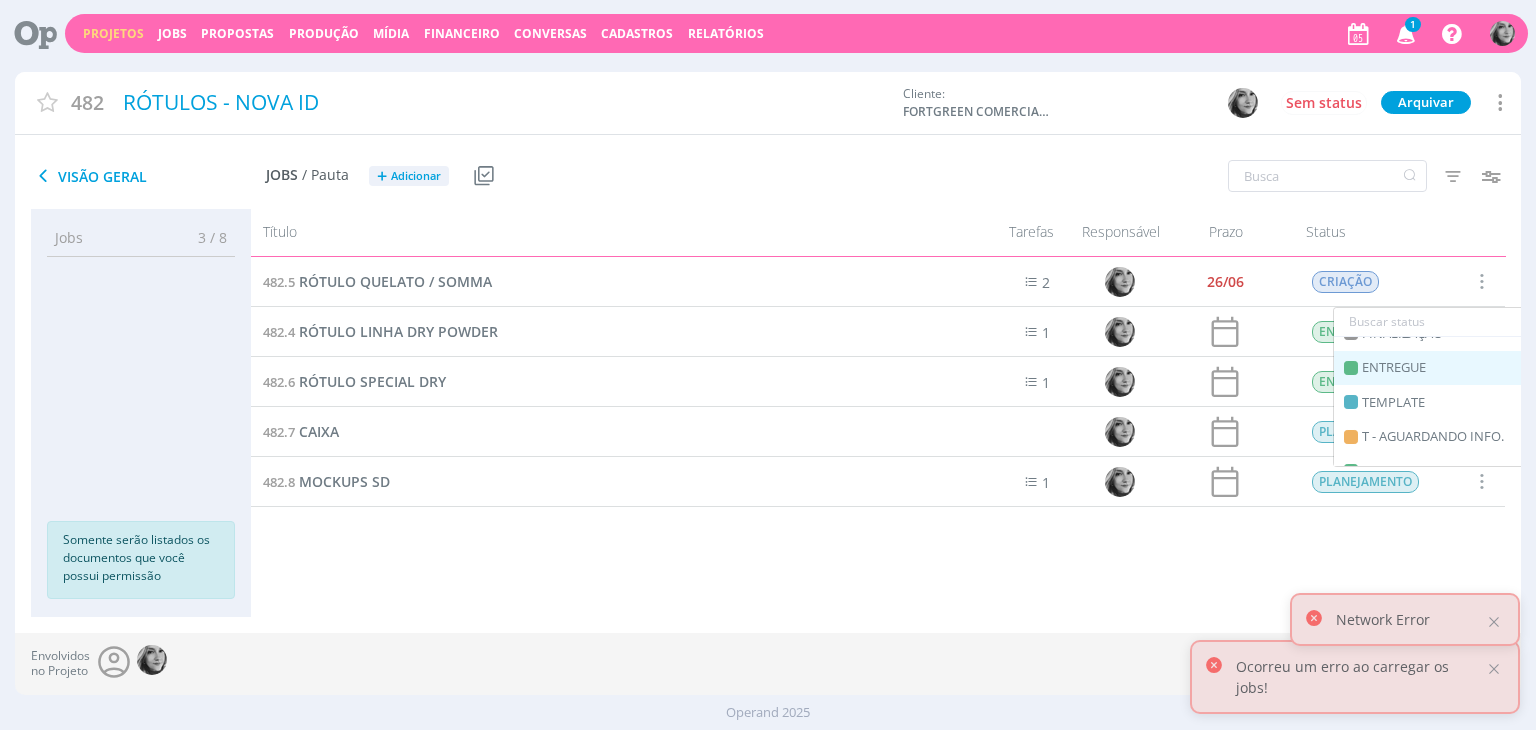 click on "ENTREGUE" at bounding box center [1394, 368] 